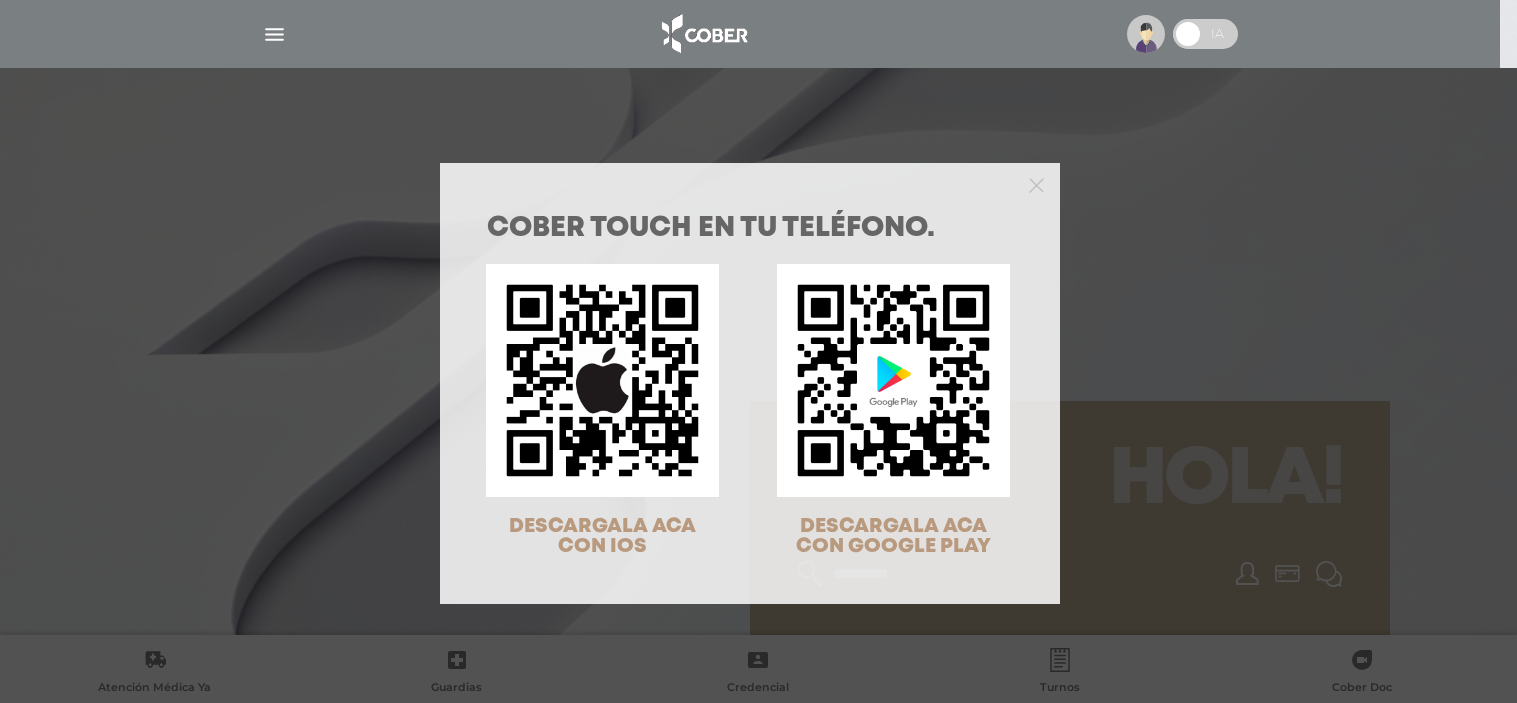 scroll, scrollTop: 0, scrollLeft: 0, axis: both 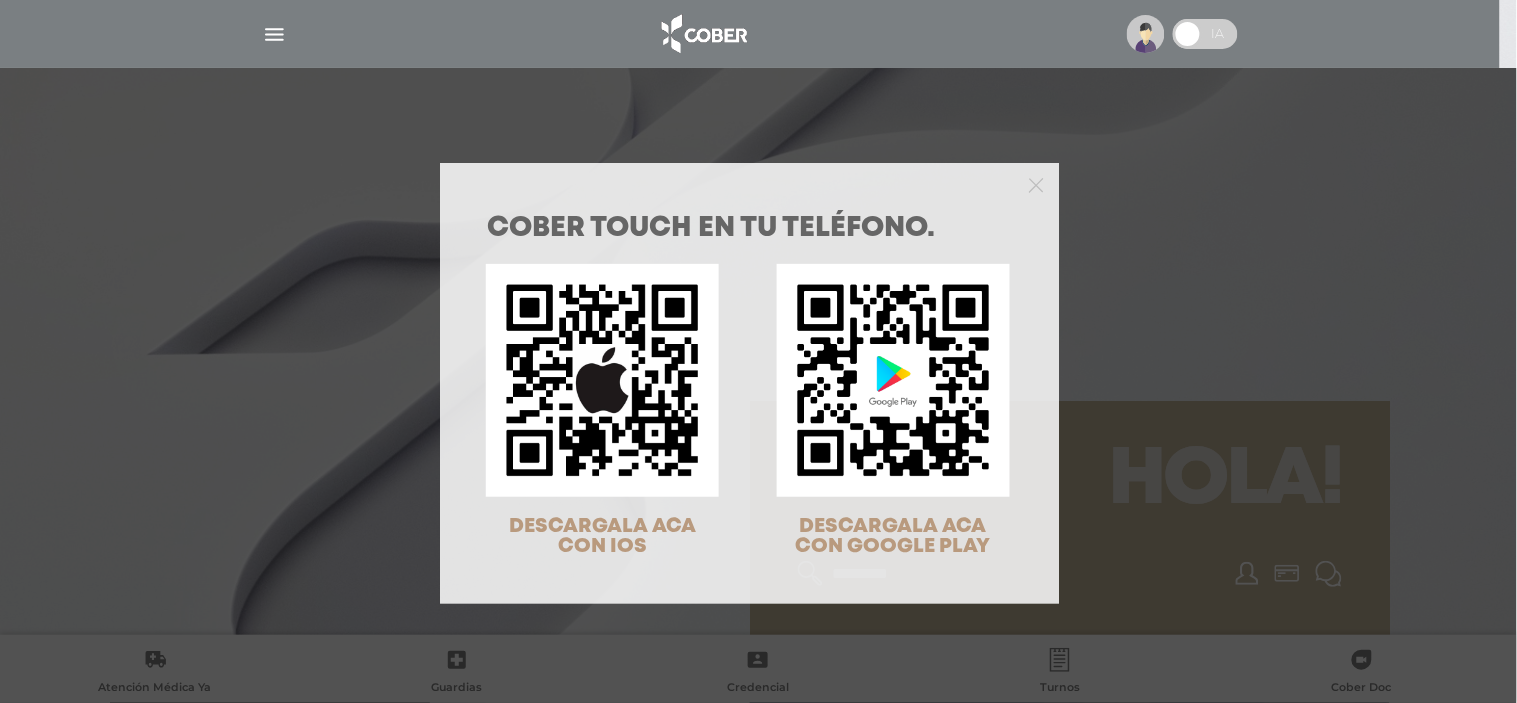 click on "COBER TOUCH en tu teléfono.
DESCARGALA ACA CON IOS
DESCARGALA ACA CON GOOGLE PLAY" at bounding box center (758, 351) 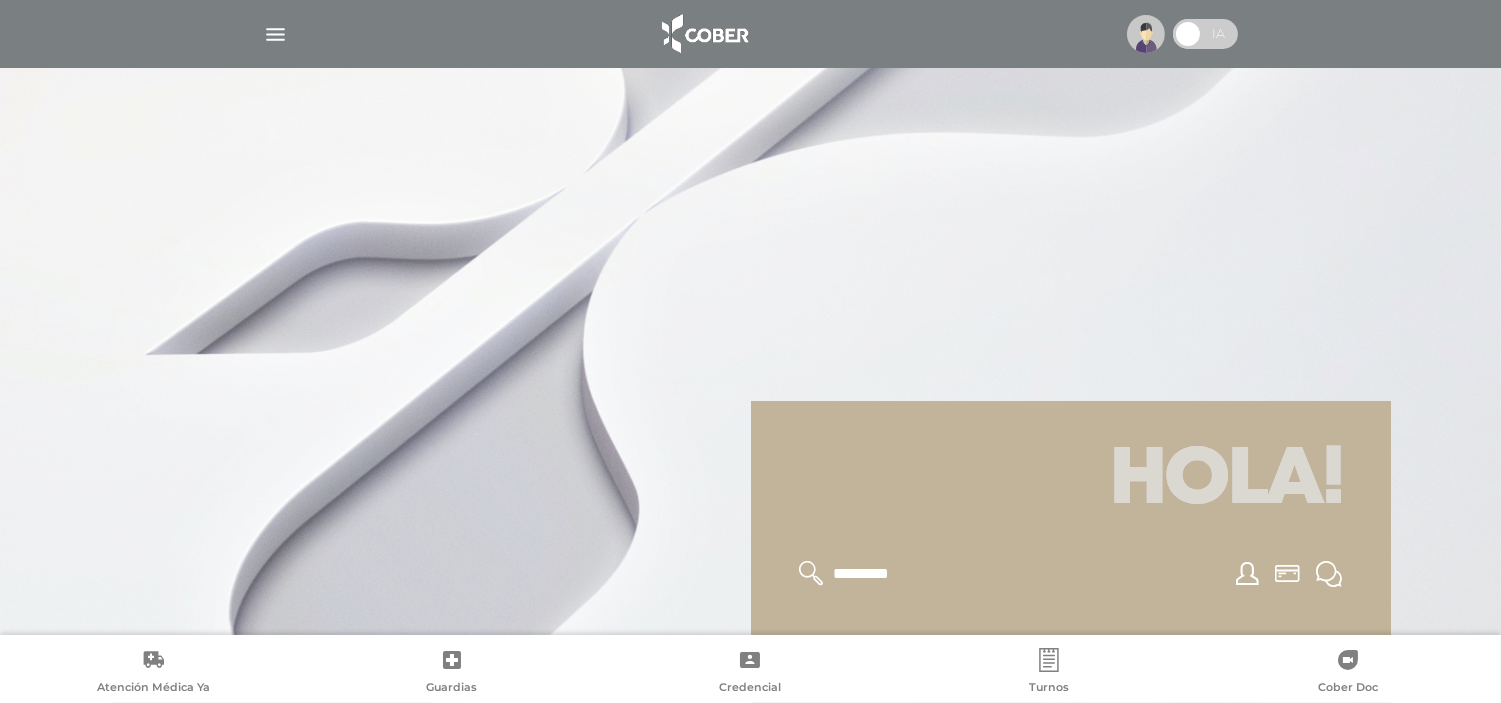 click at bounding box center [1178, 34] 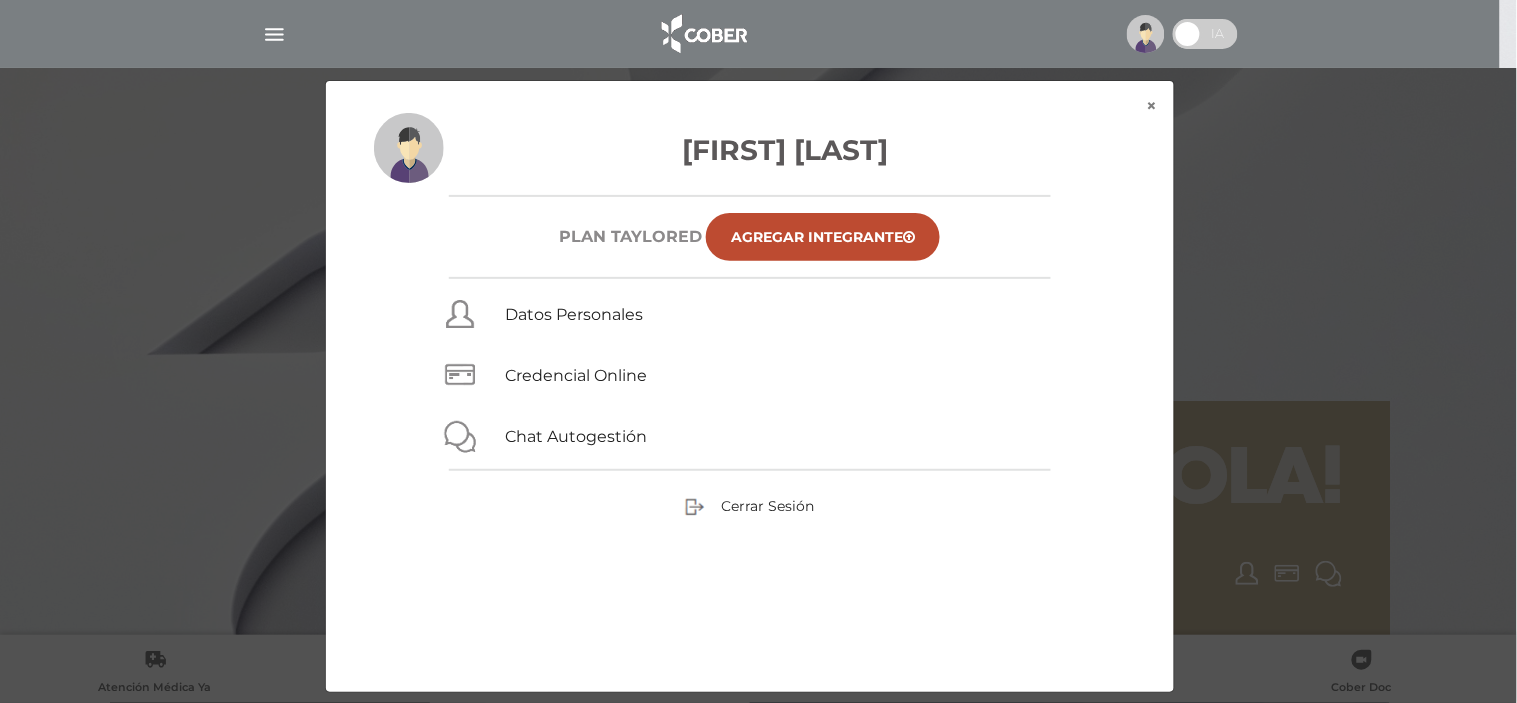 click on "Gustavo Adolfo Dalto
Plan TAYLORED
Agregar Integrante
Datos Personales
Credencial Online
Chat Autogestión
Cerrar Sesión" at bounding box center [750, 402] 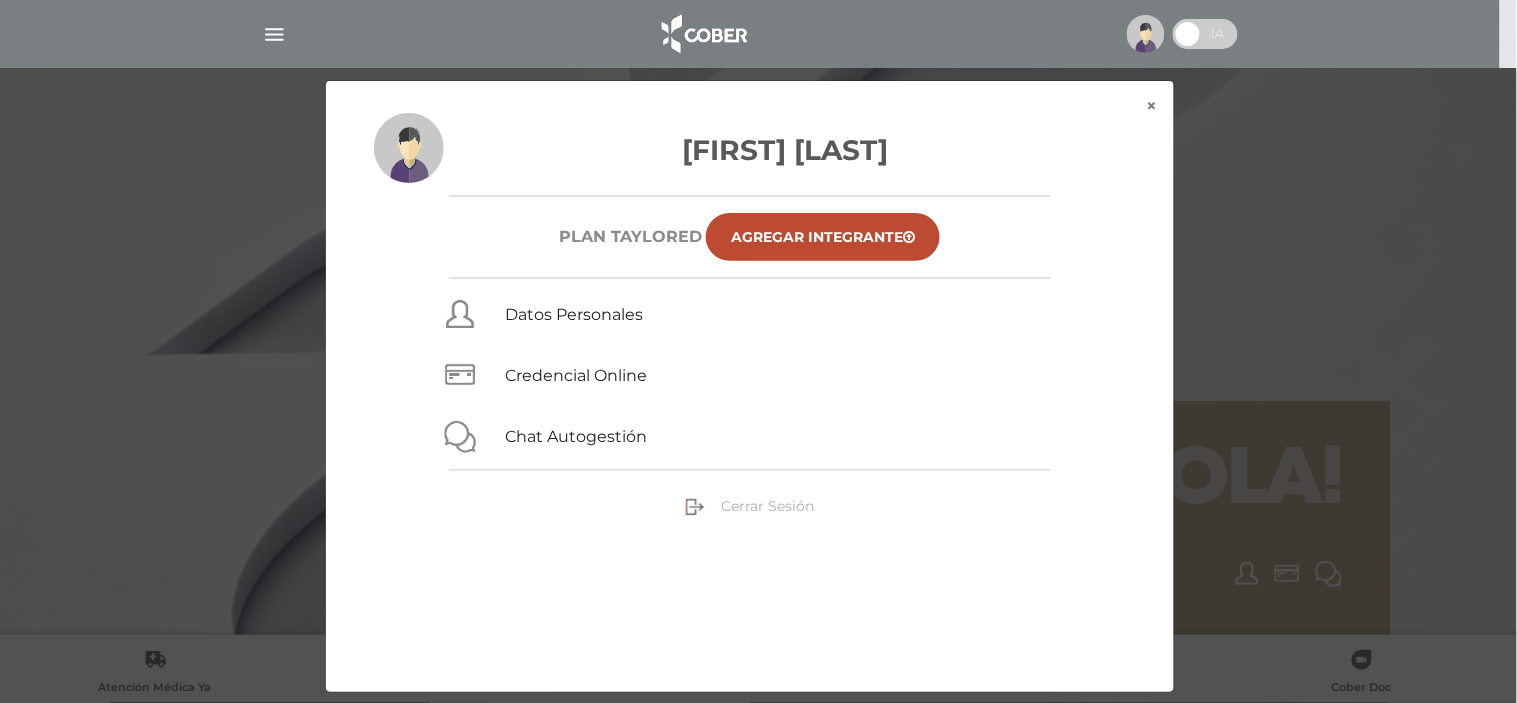 click on "Cerrar Sesión" at bounding box center (767, 506) 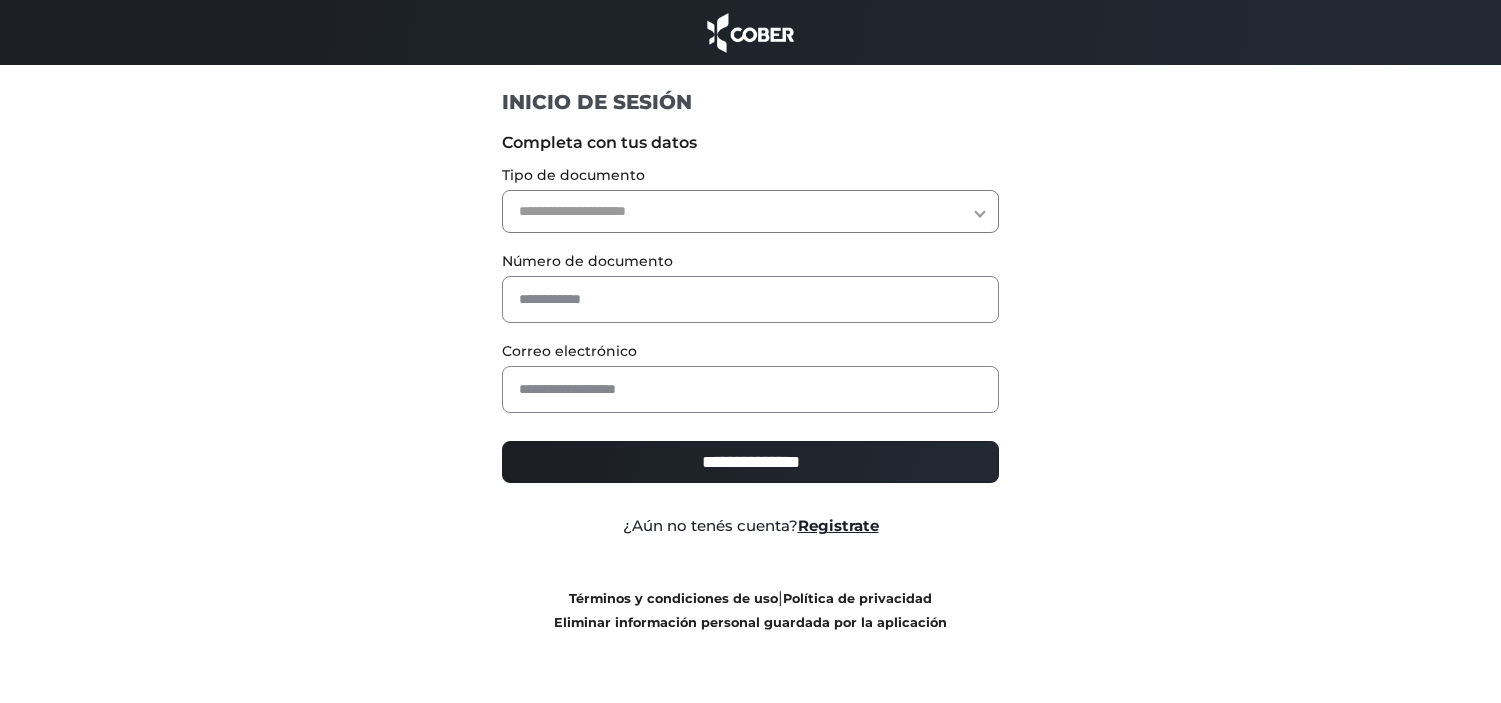 scroll, scrollTop: 0, scrollLeft: 0, axis: both 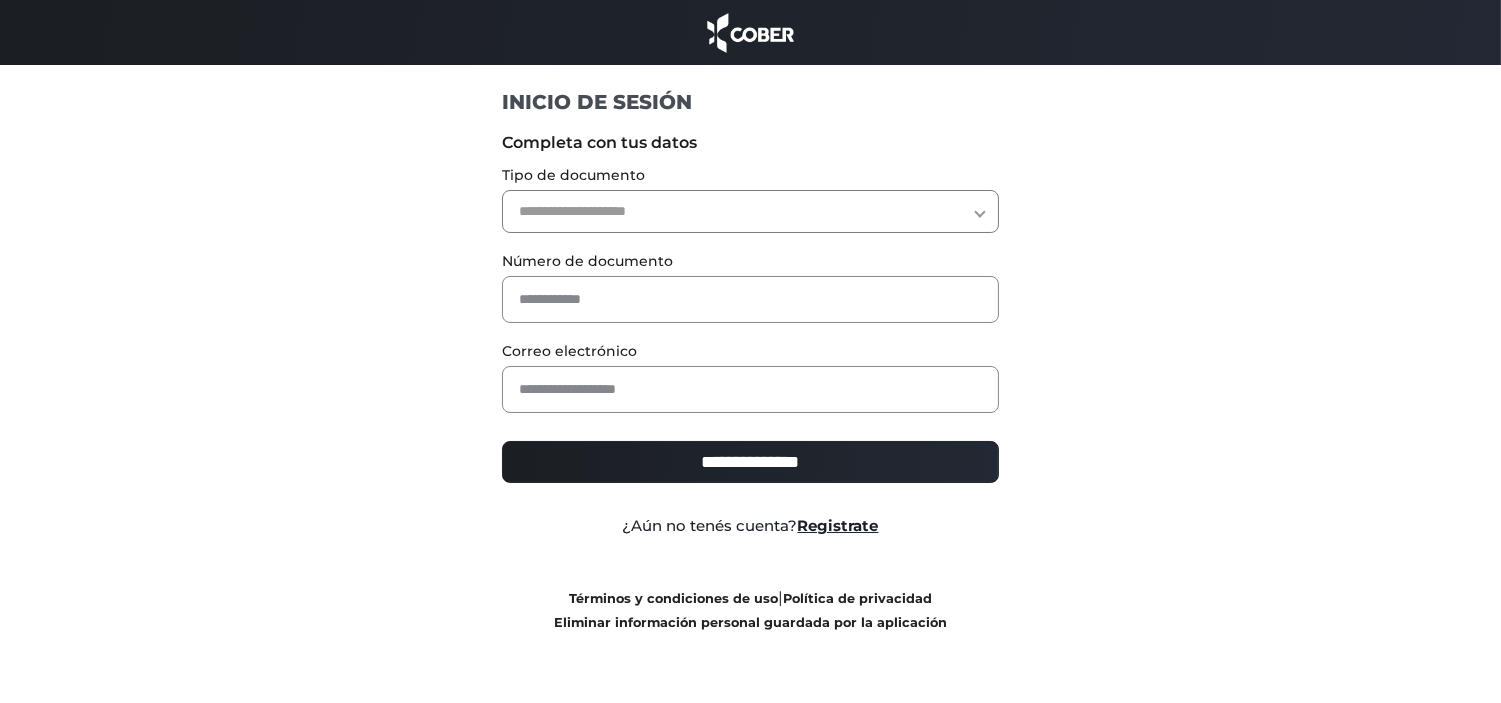 drag, startPoint x: 718, startPoint y: 212, endPoint x: 705, endPoint y: 214, distance: 13.152946 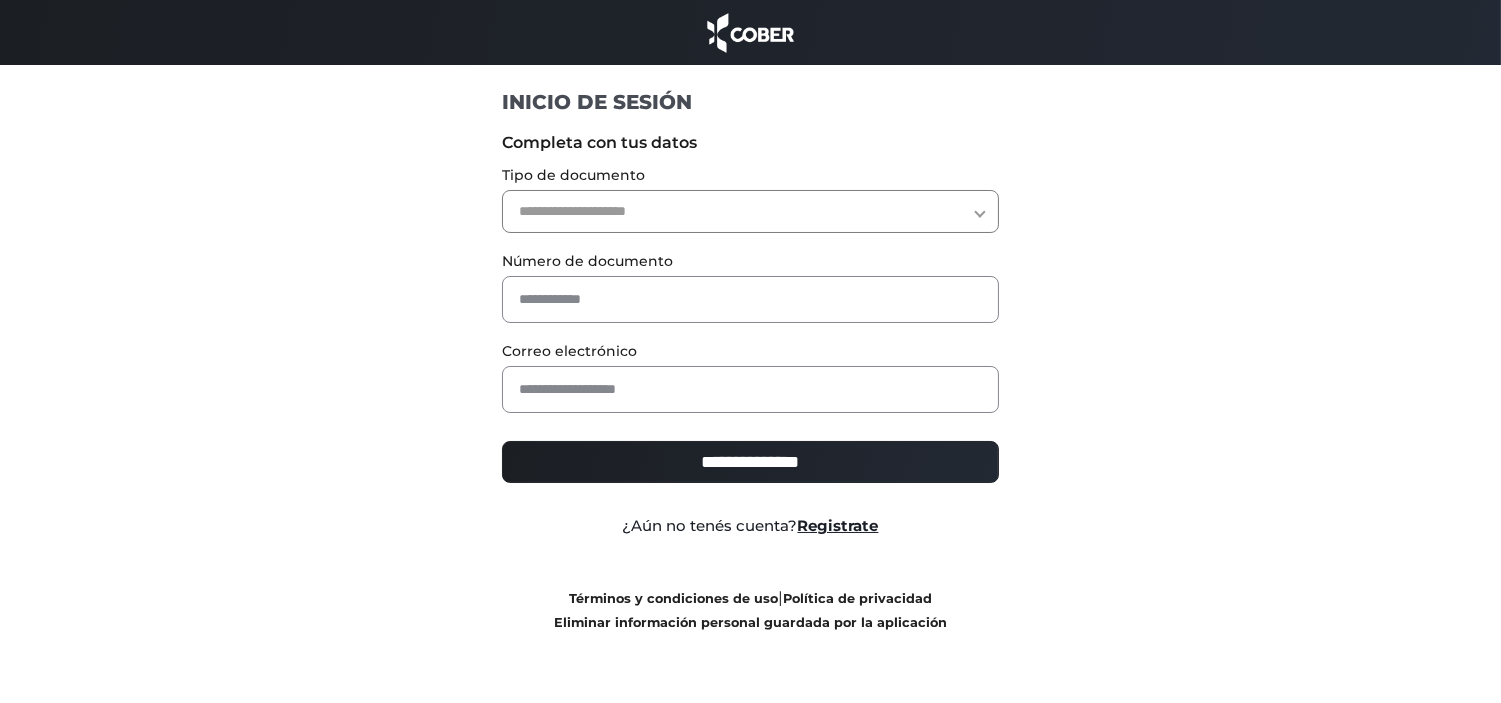 click on "**********" at bounding box center (750, 211) 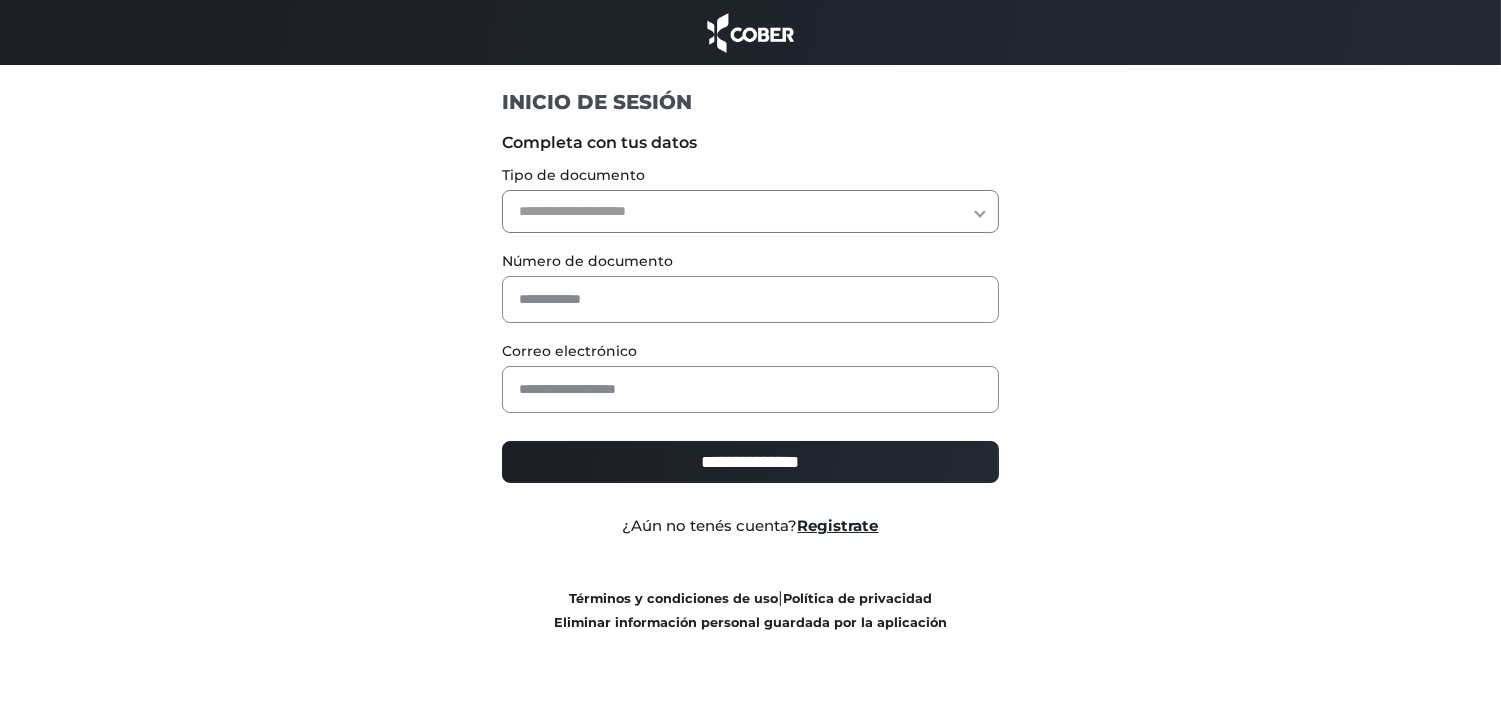 click on "**********" at bounding box center (750, 211) 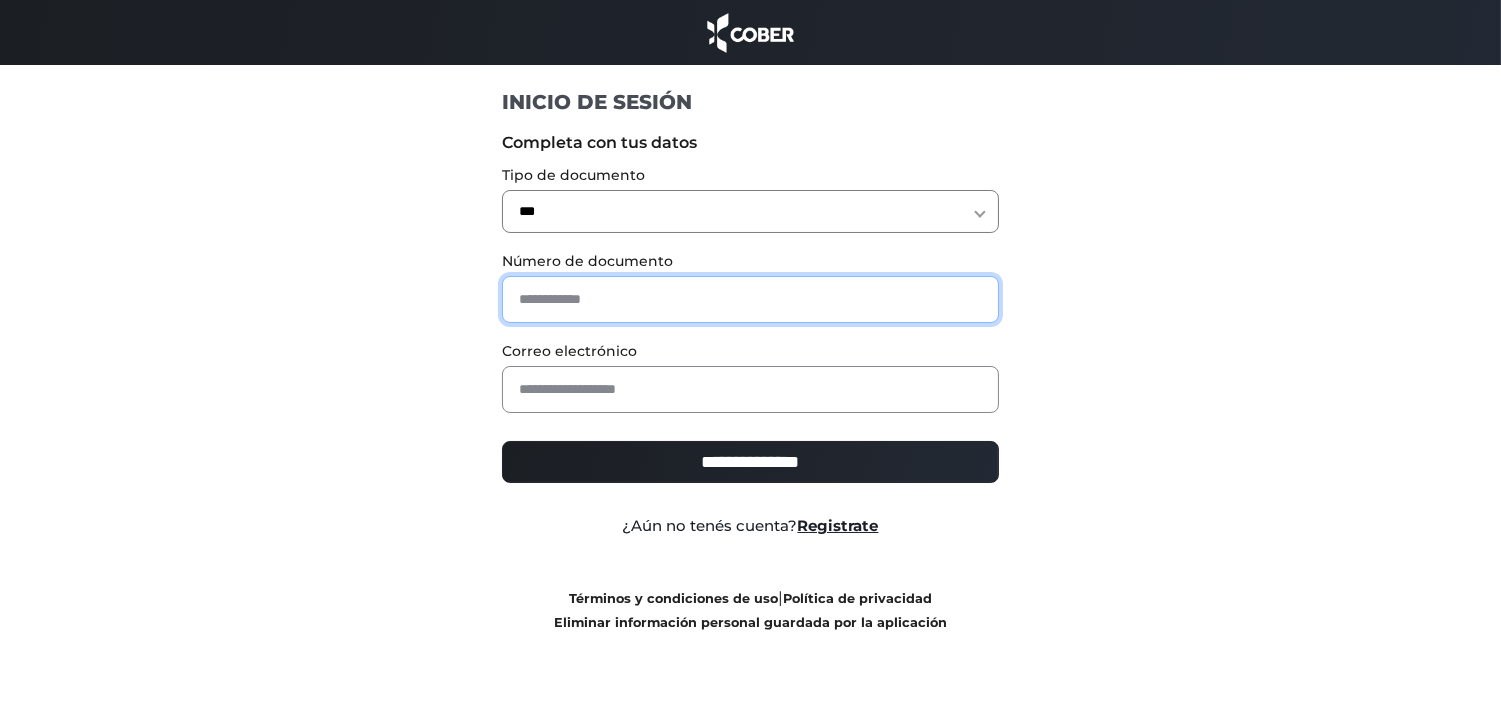 click at bounding box center [750, 299] 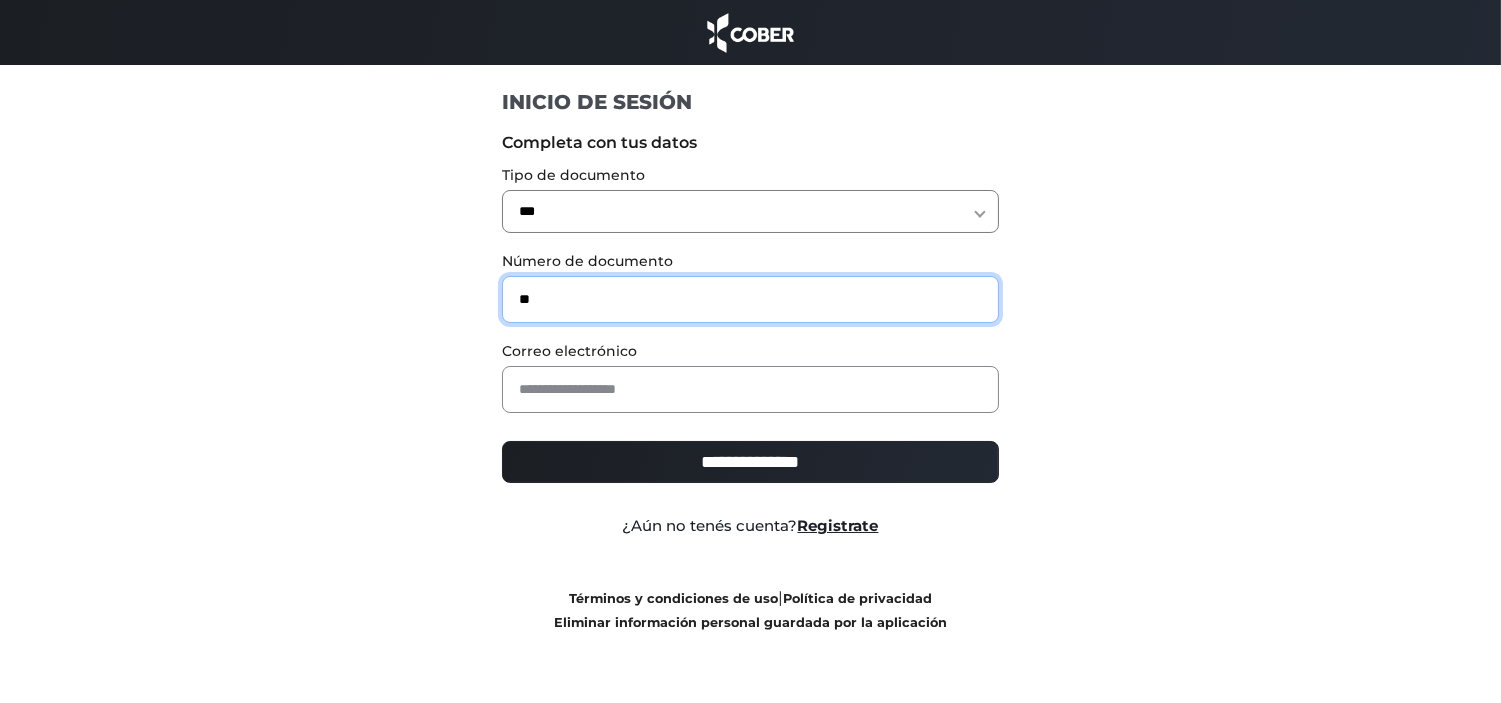 type on "********" 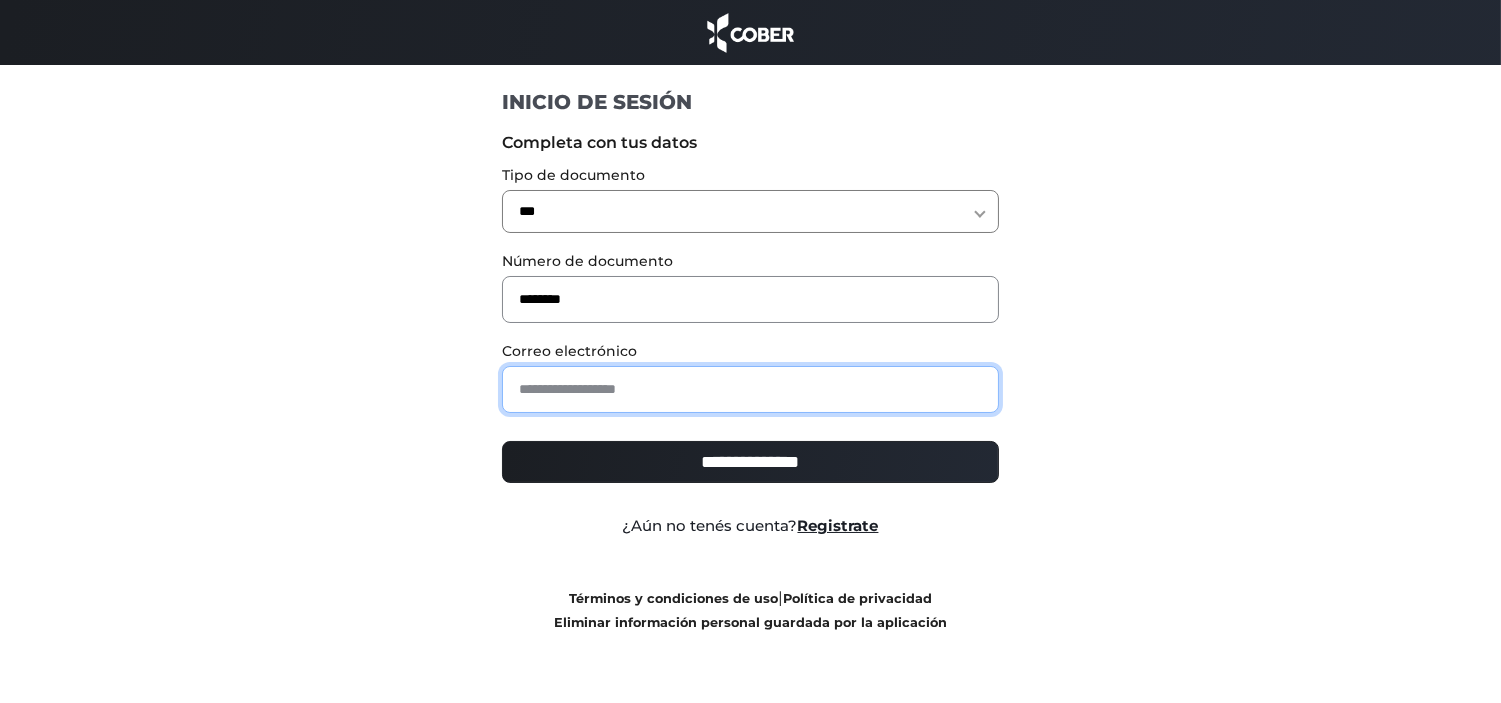 click at bounding box center [750, 389] 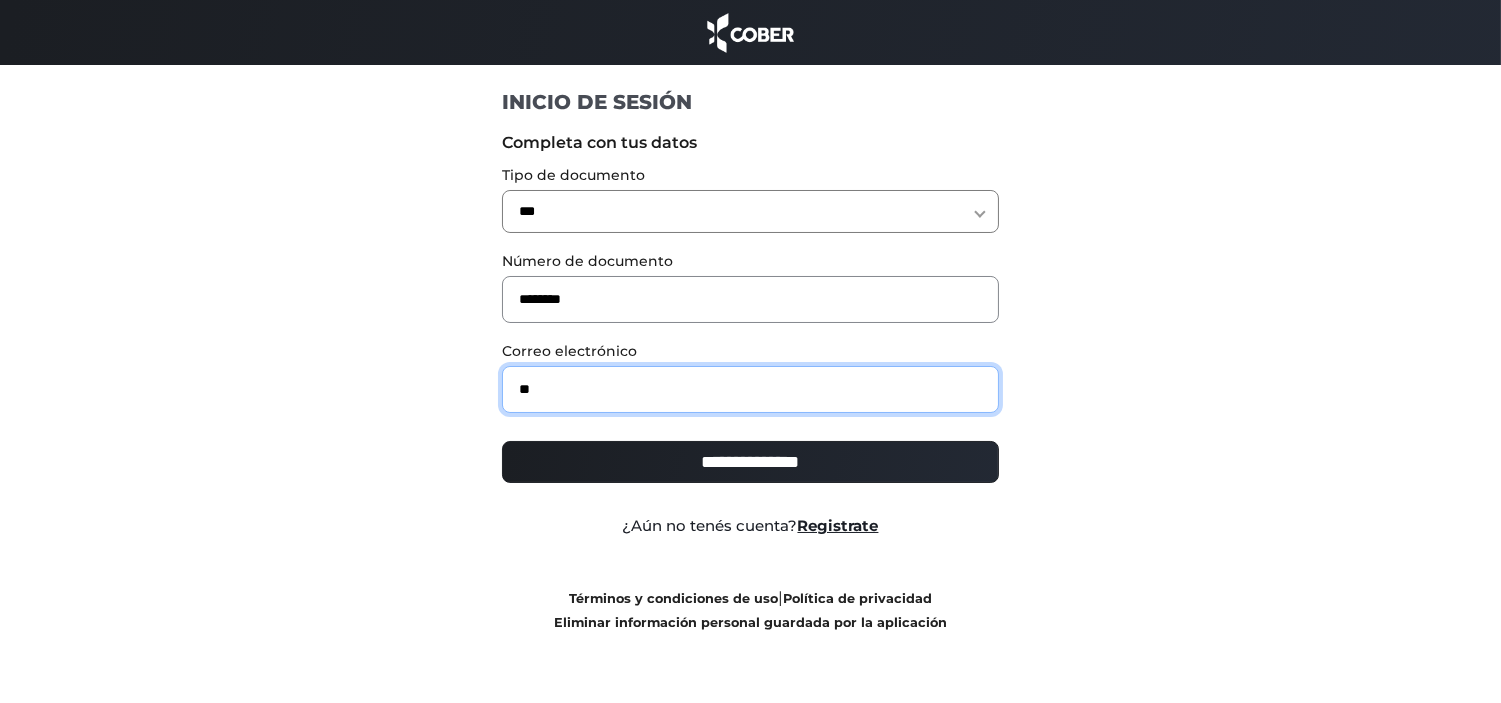 type on "**********" 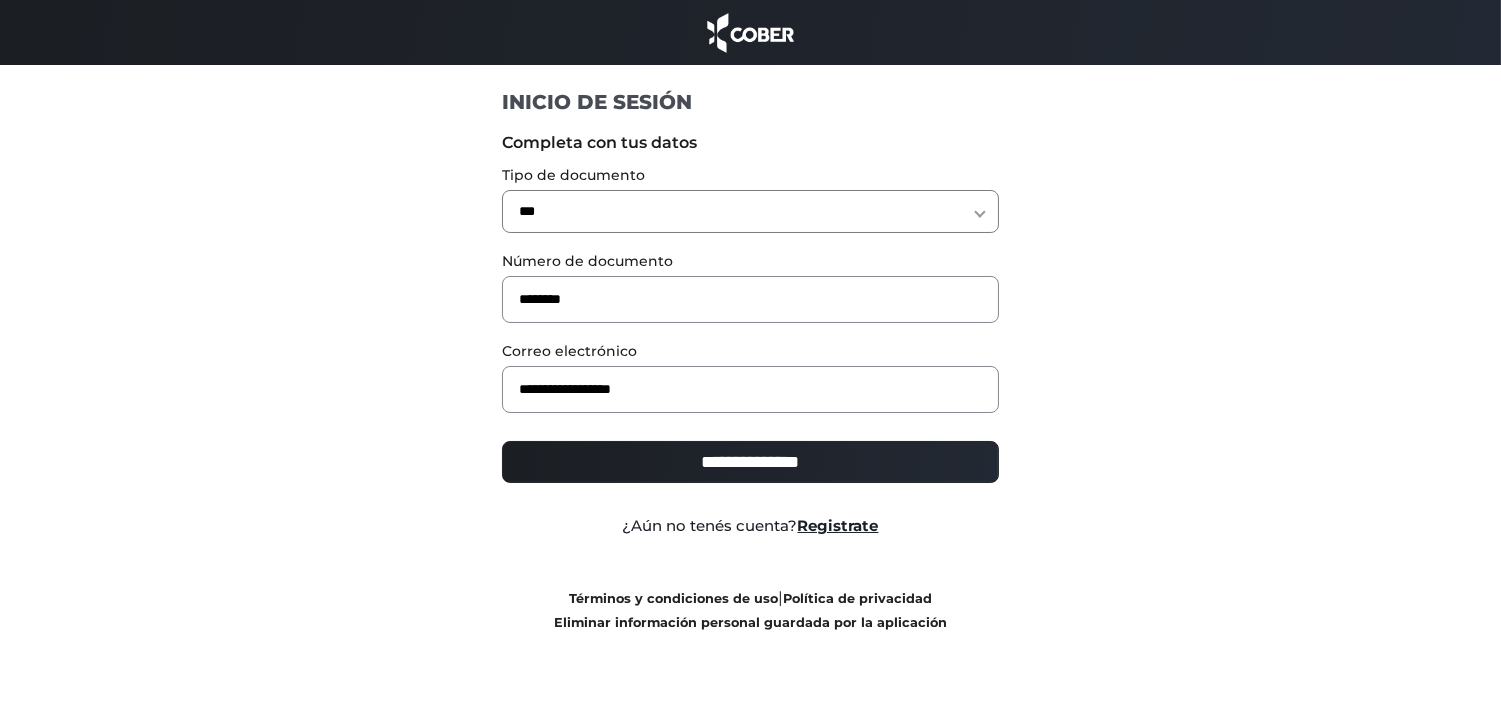 click on "**********" at bounding box center (750, 462) 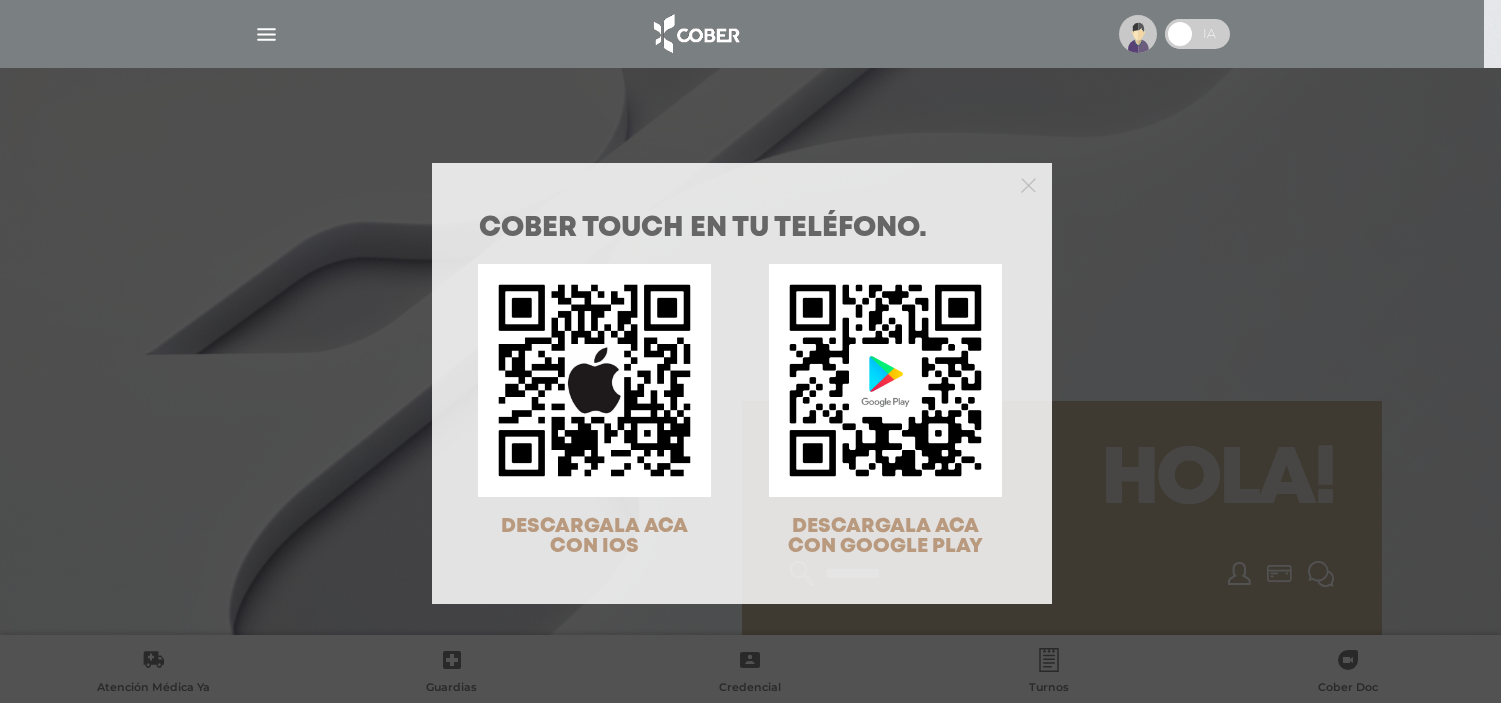 scroll, scrollTop: 0, scrollLeft: 0, axis: both 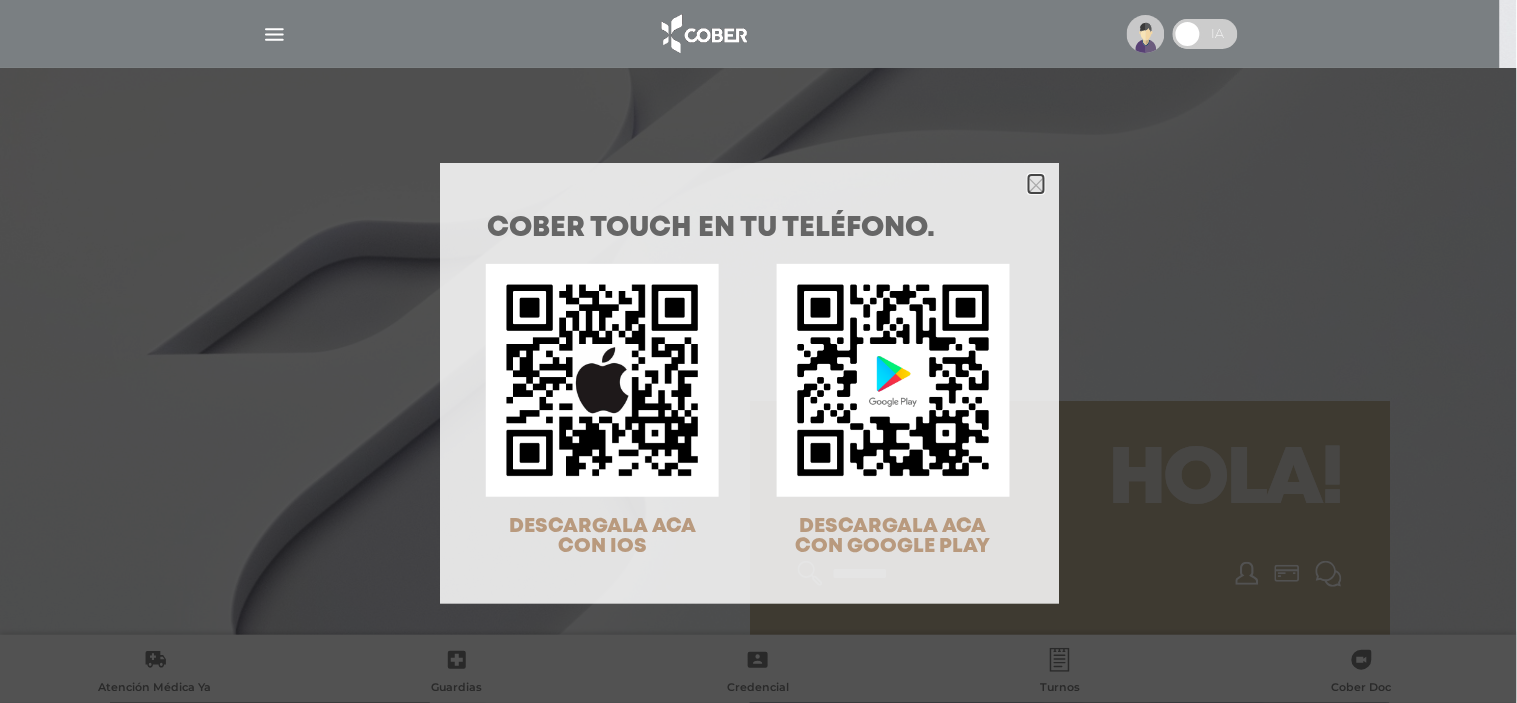 click 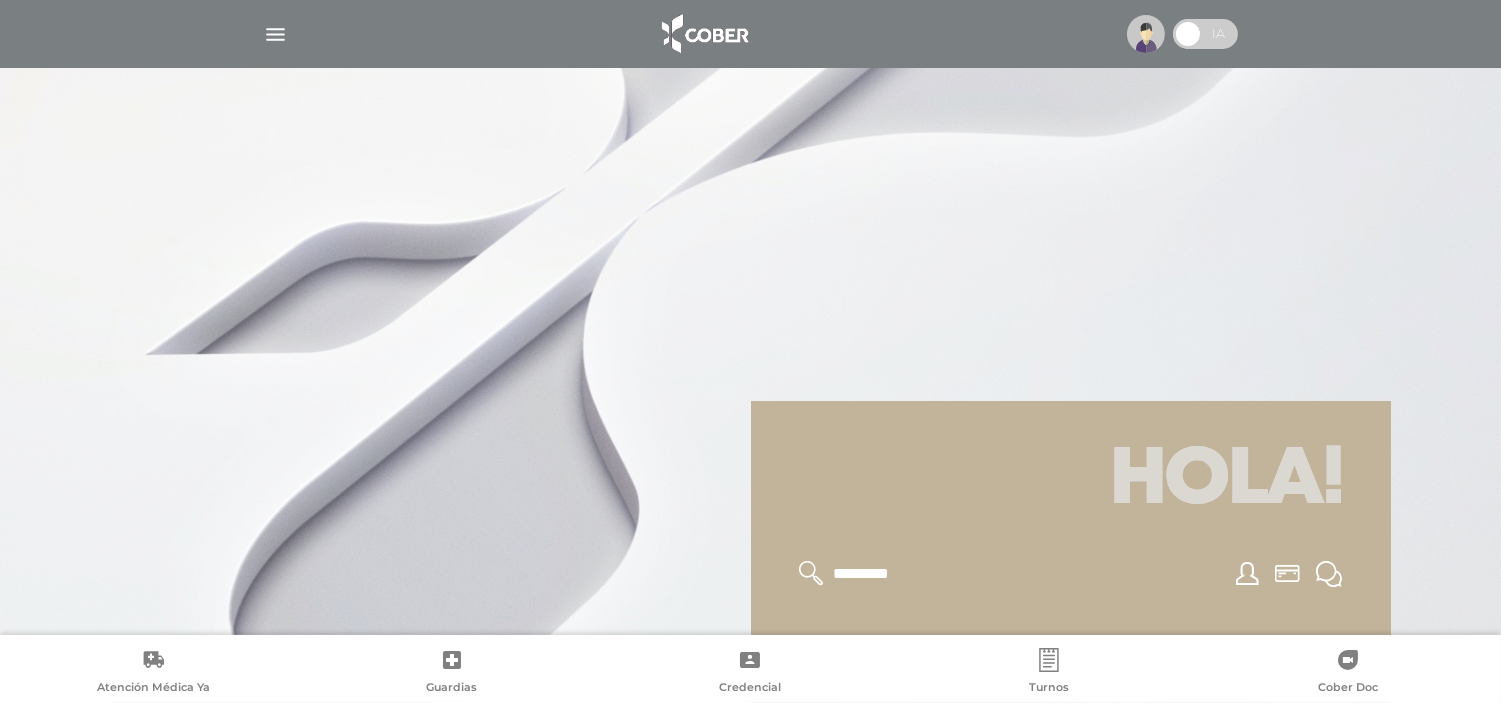 click at bounding box center (751, 34) 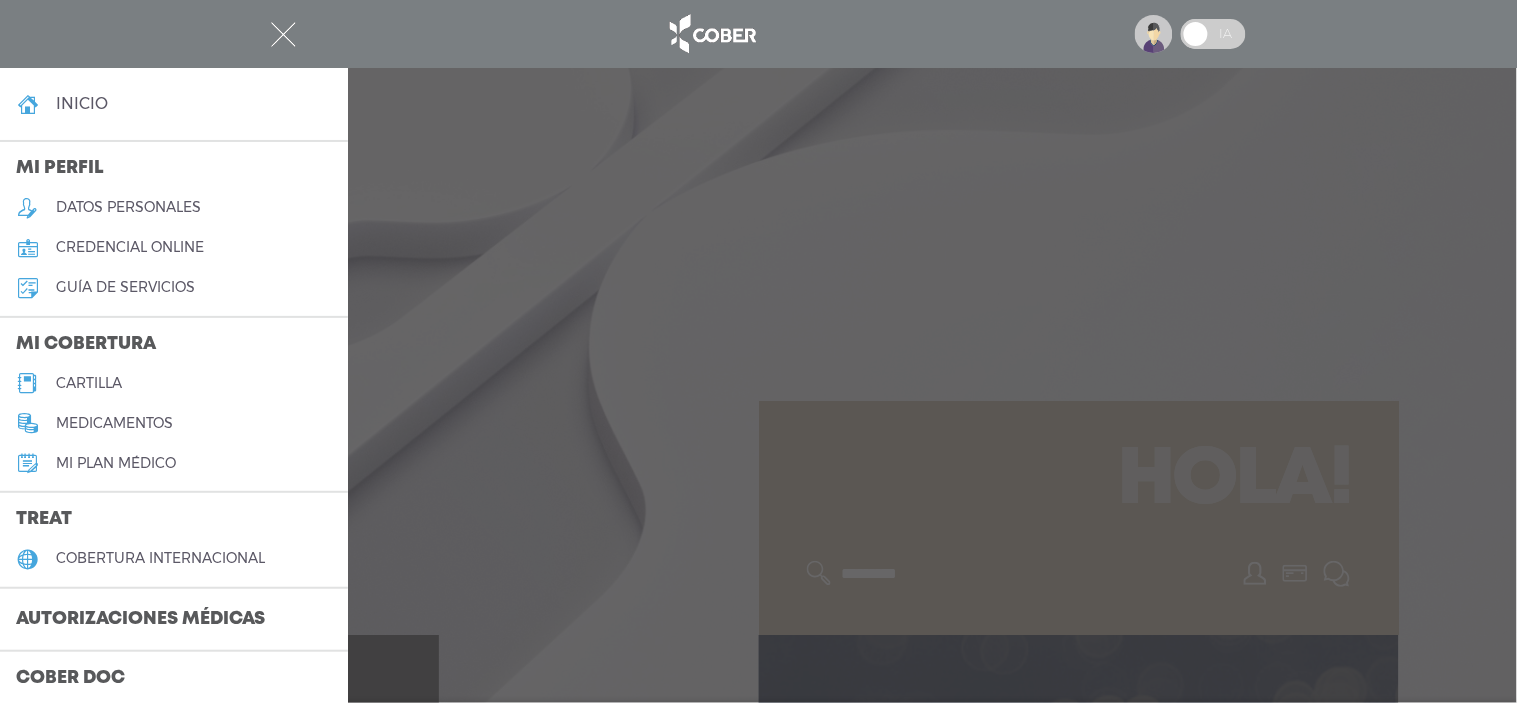 click on "credencial online" at bounding box center (130, 247) 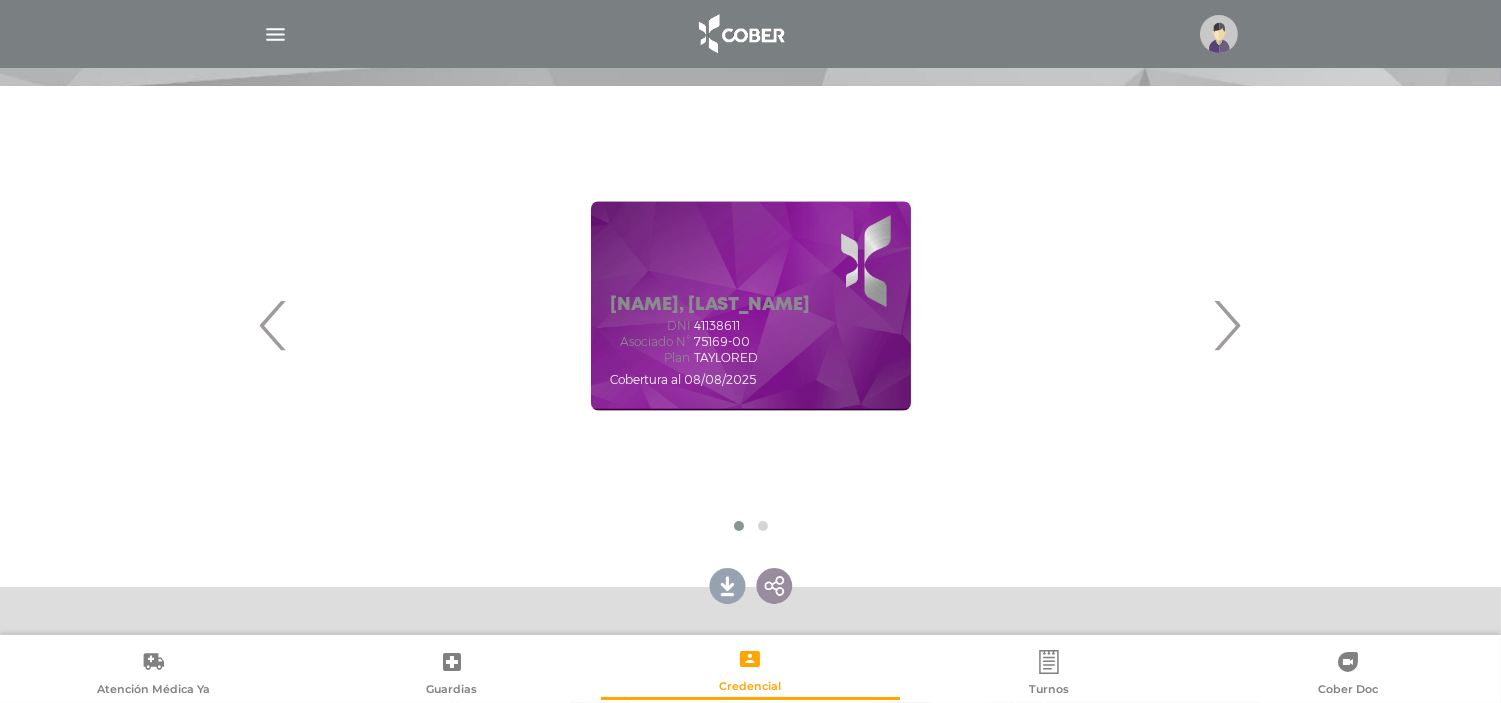 scroll, scrollTop: 333, scrollLeft: 0, axis: vertical 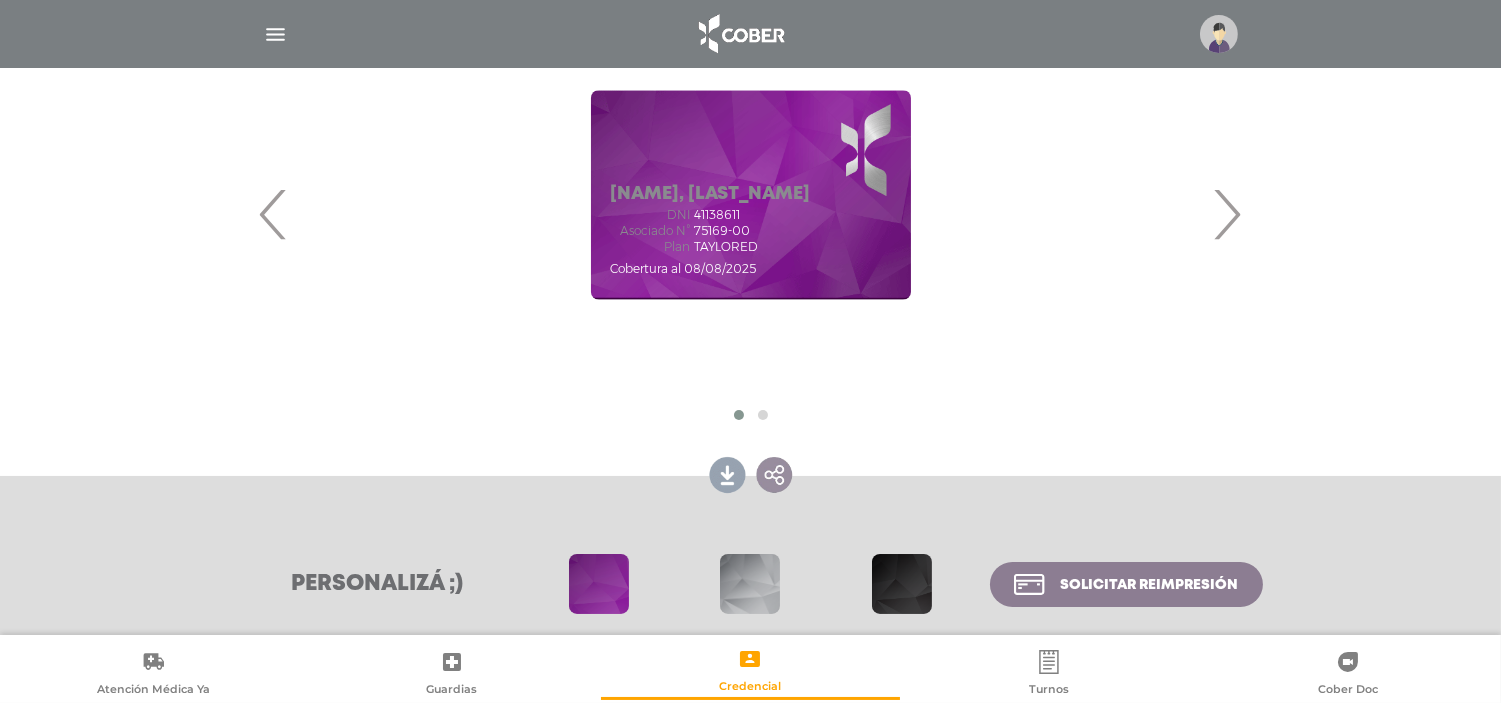 click at bounding box center (750, 584) 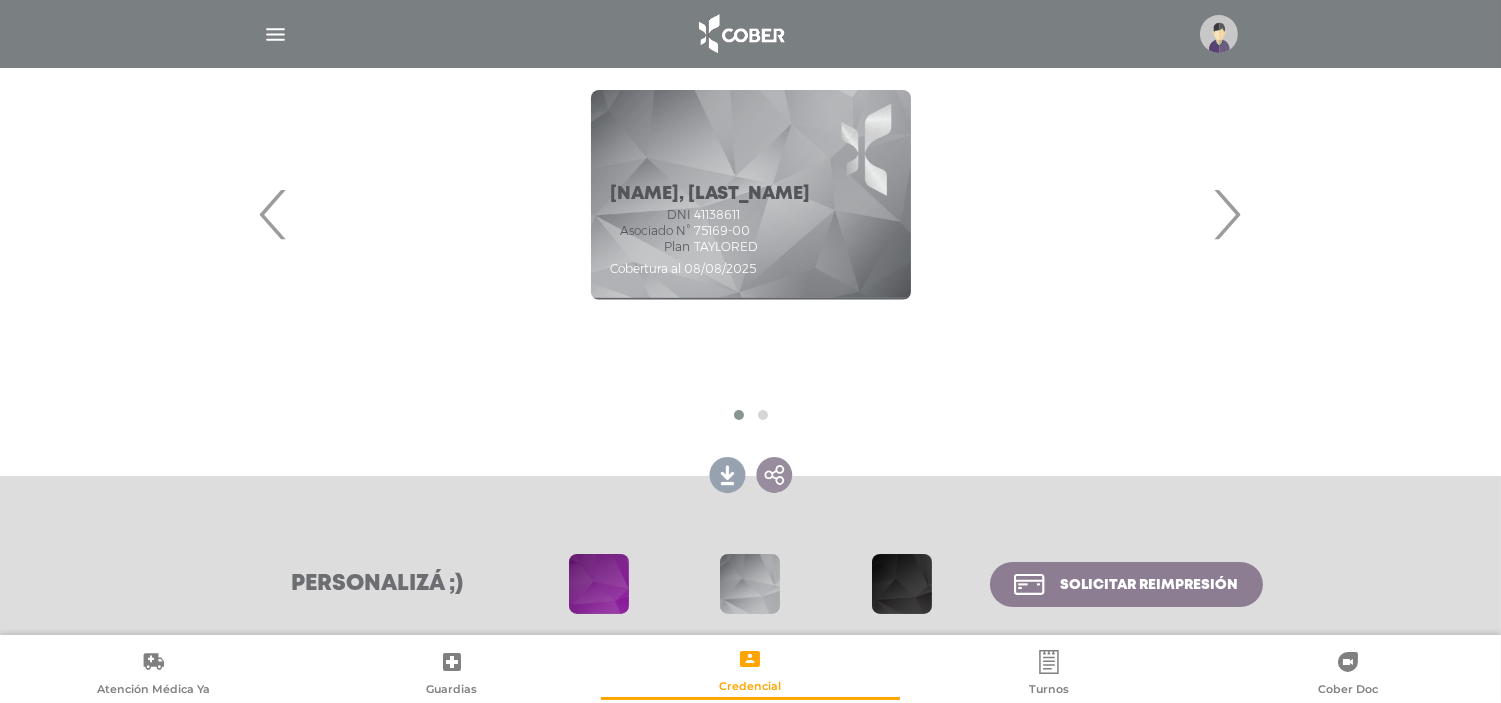 click at bounding box center (599, 584) 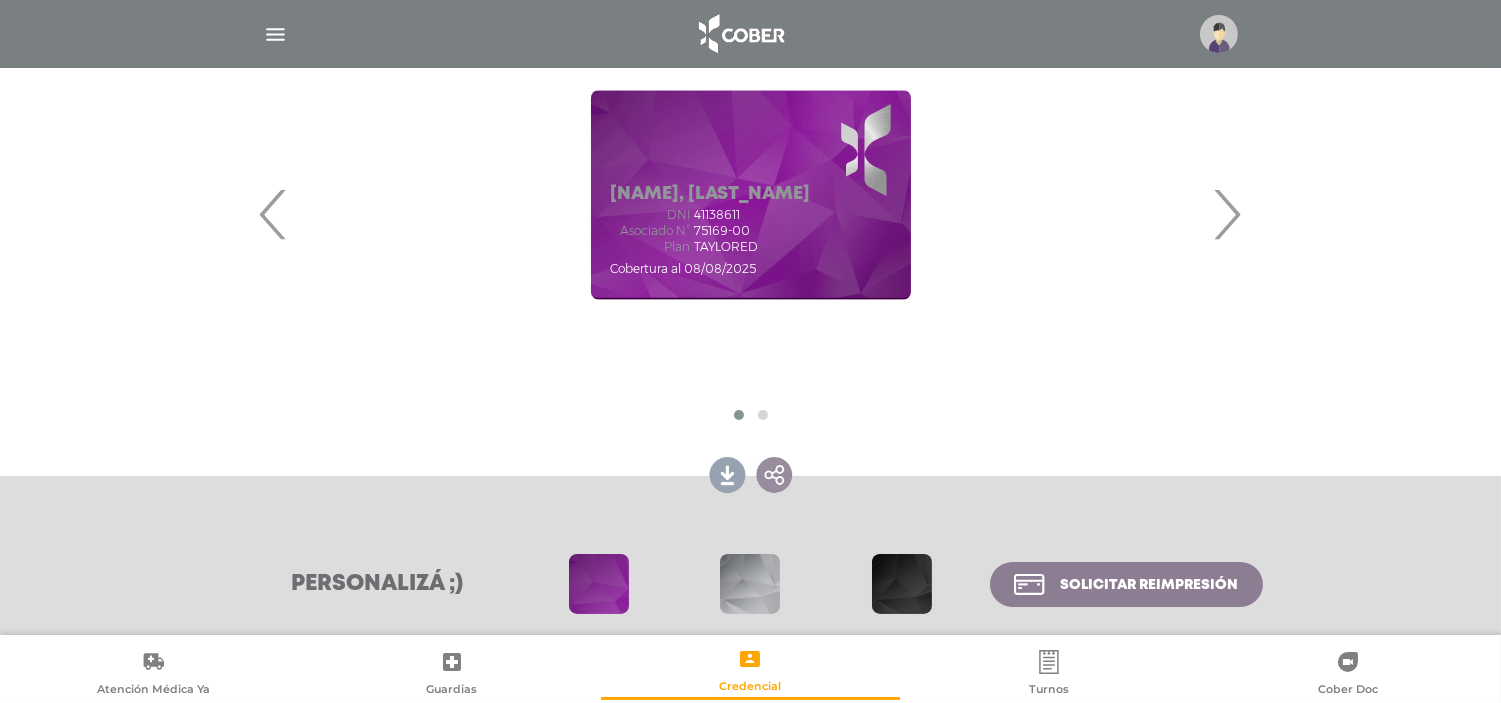 click at bounding box center [728, 473] 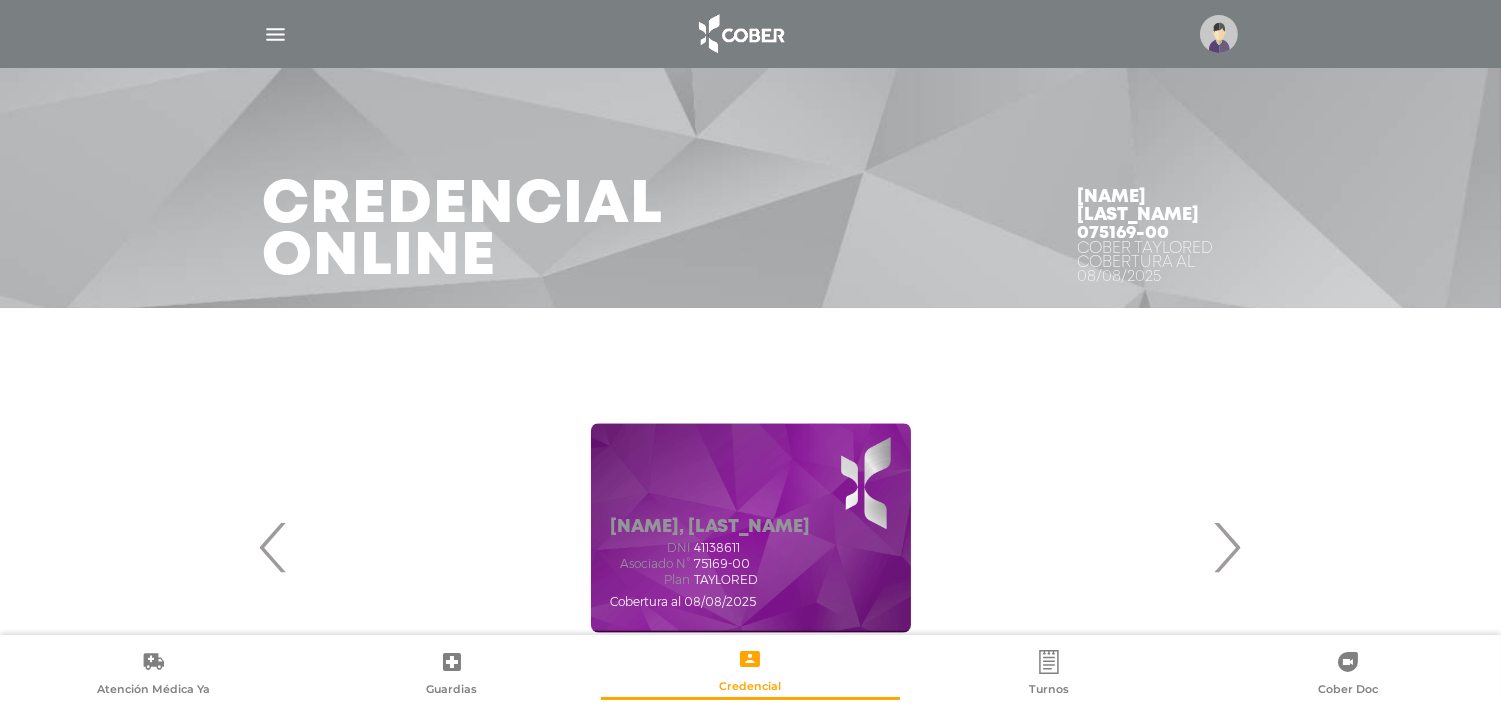 scroll, scrollTop: 0, scrollLeft: 0, axis: both 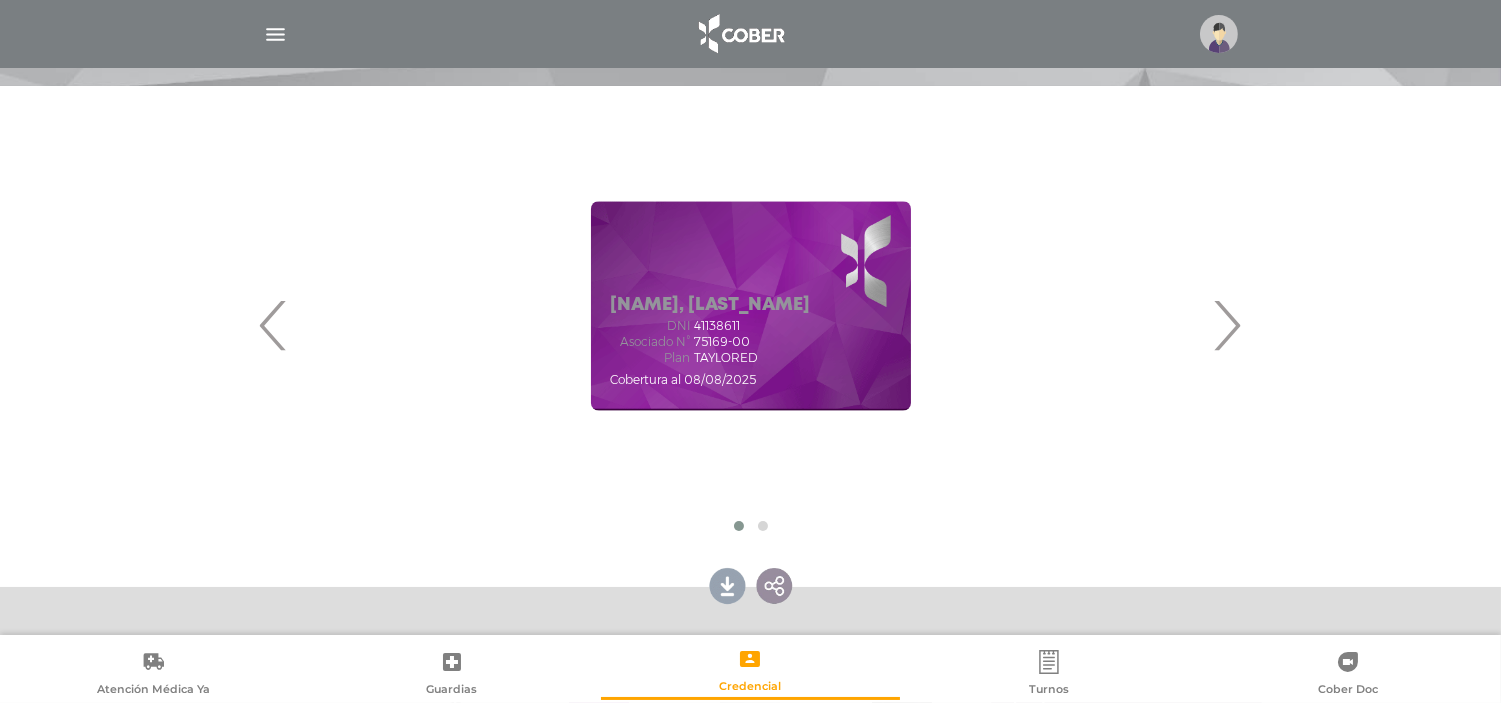 click on "SOFIA, CARDOZO
DNI
41138611
Asociado N°
75169-00
Plan
TAYLORED" at bounding box center [751, 306] 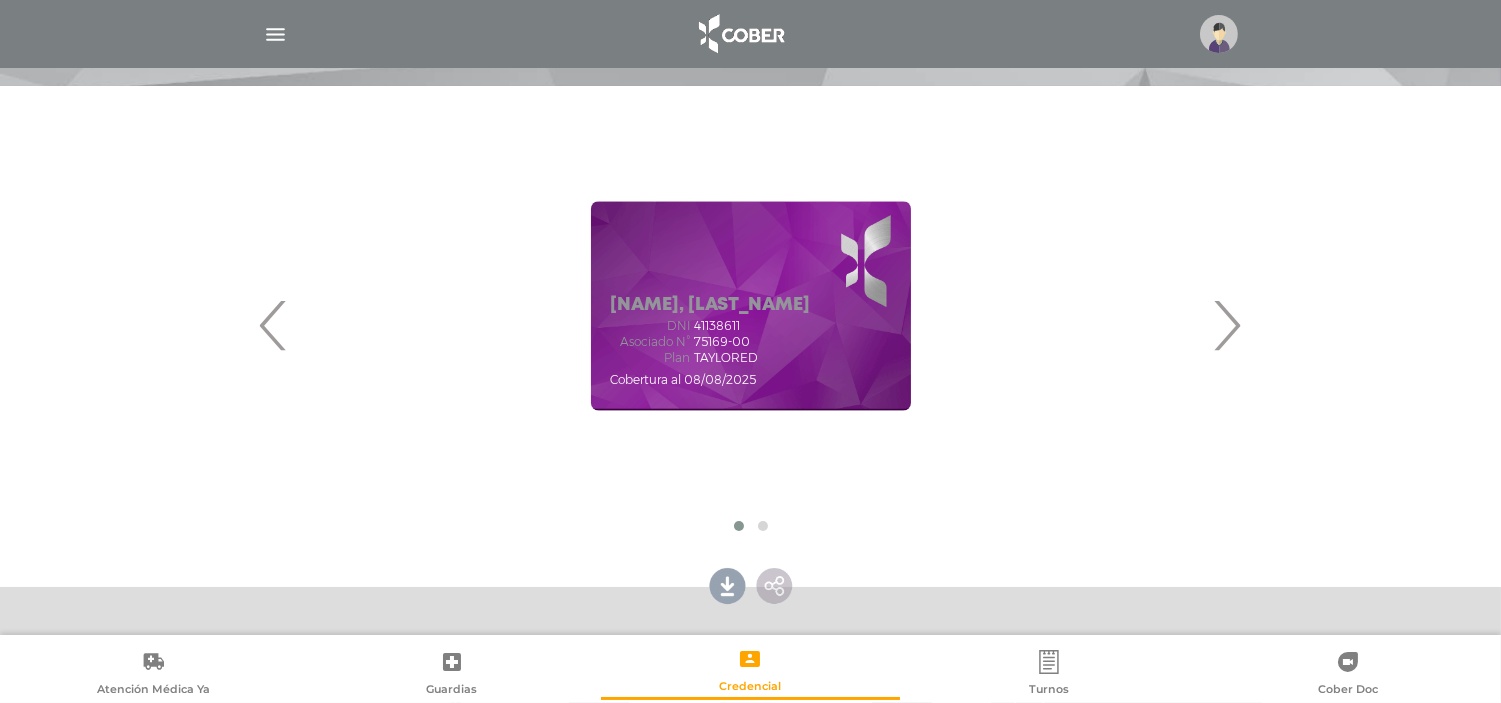 click at bounding box center (774, 584) 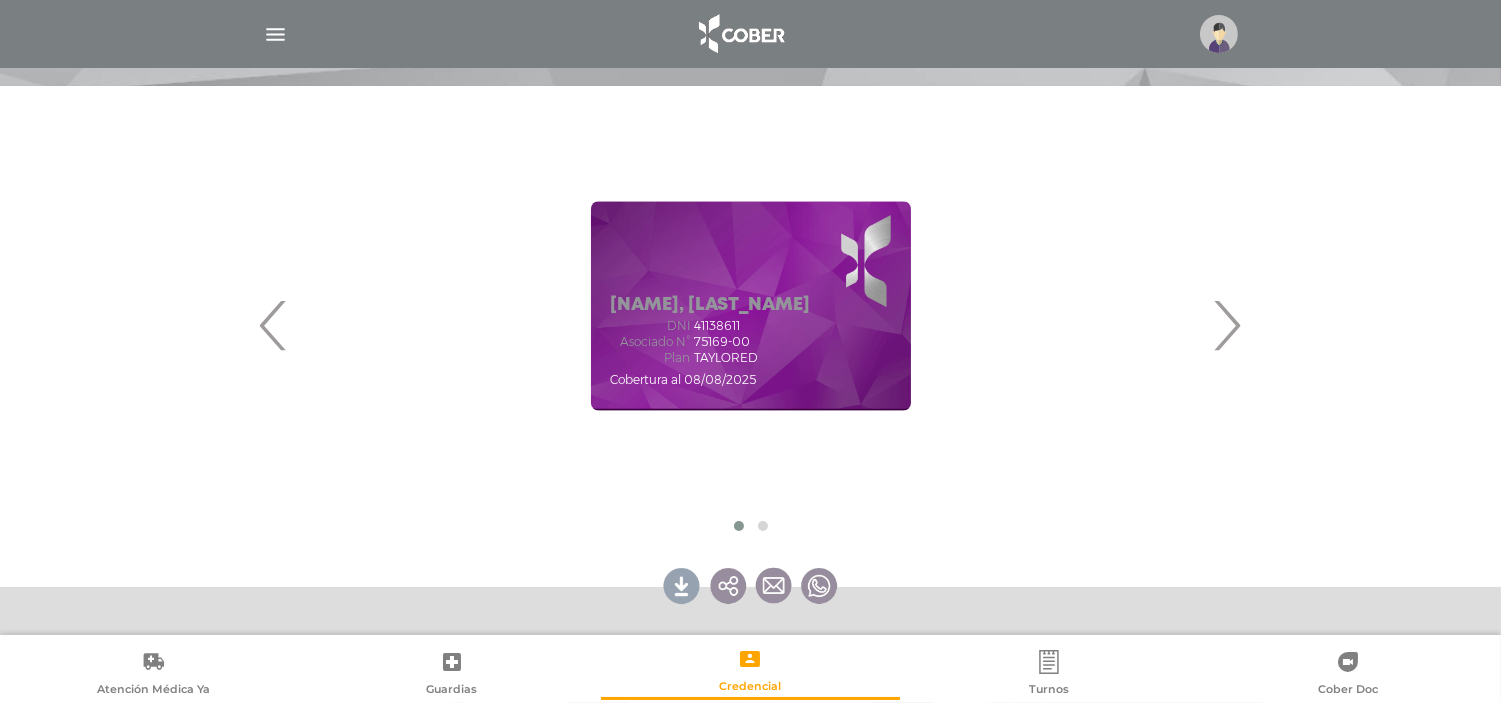 click on "[FIRST], [LAST]" at bounding box center (711, 306) 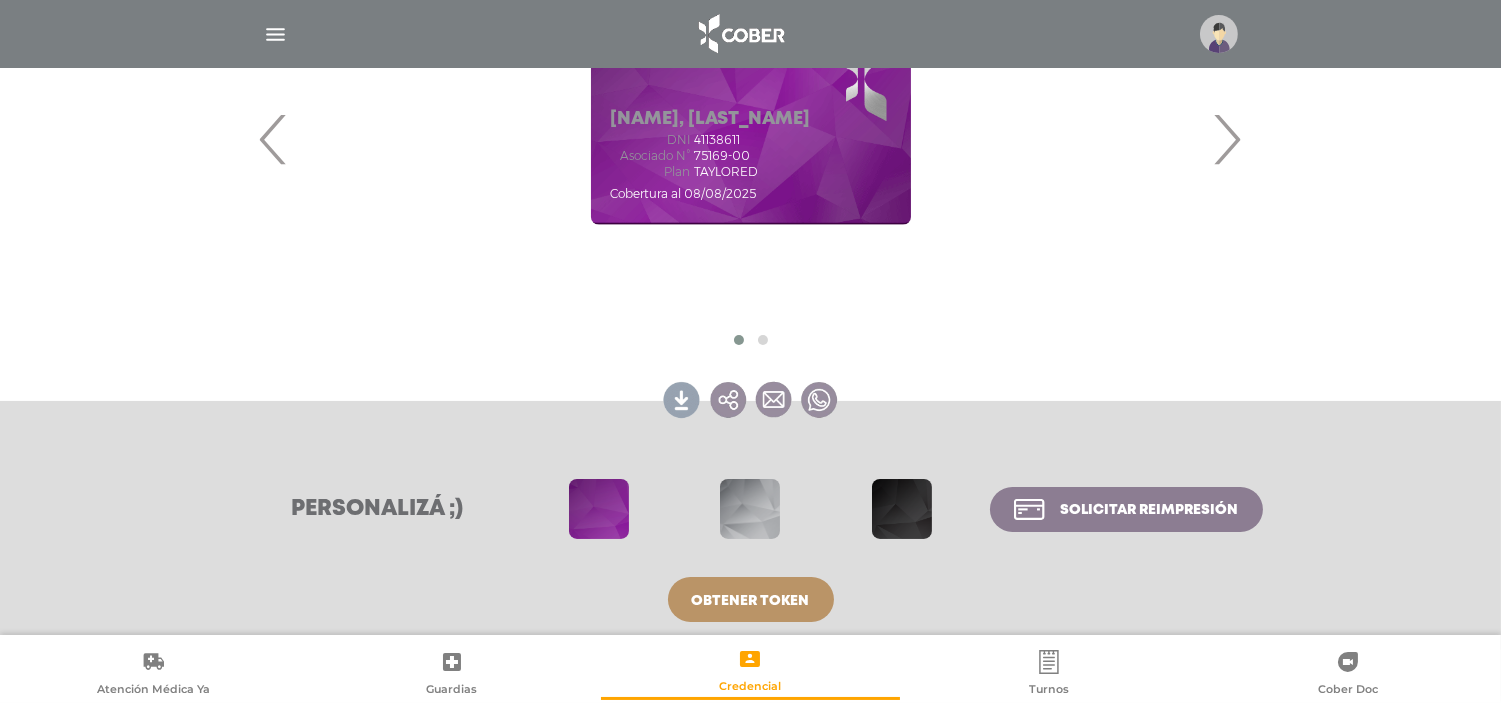 scroll, scrollTop: 423, scrollLeft: 0, axis: vertical 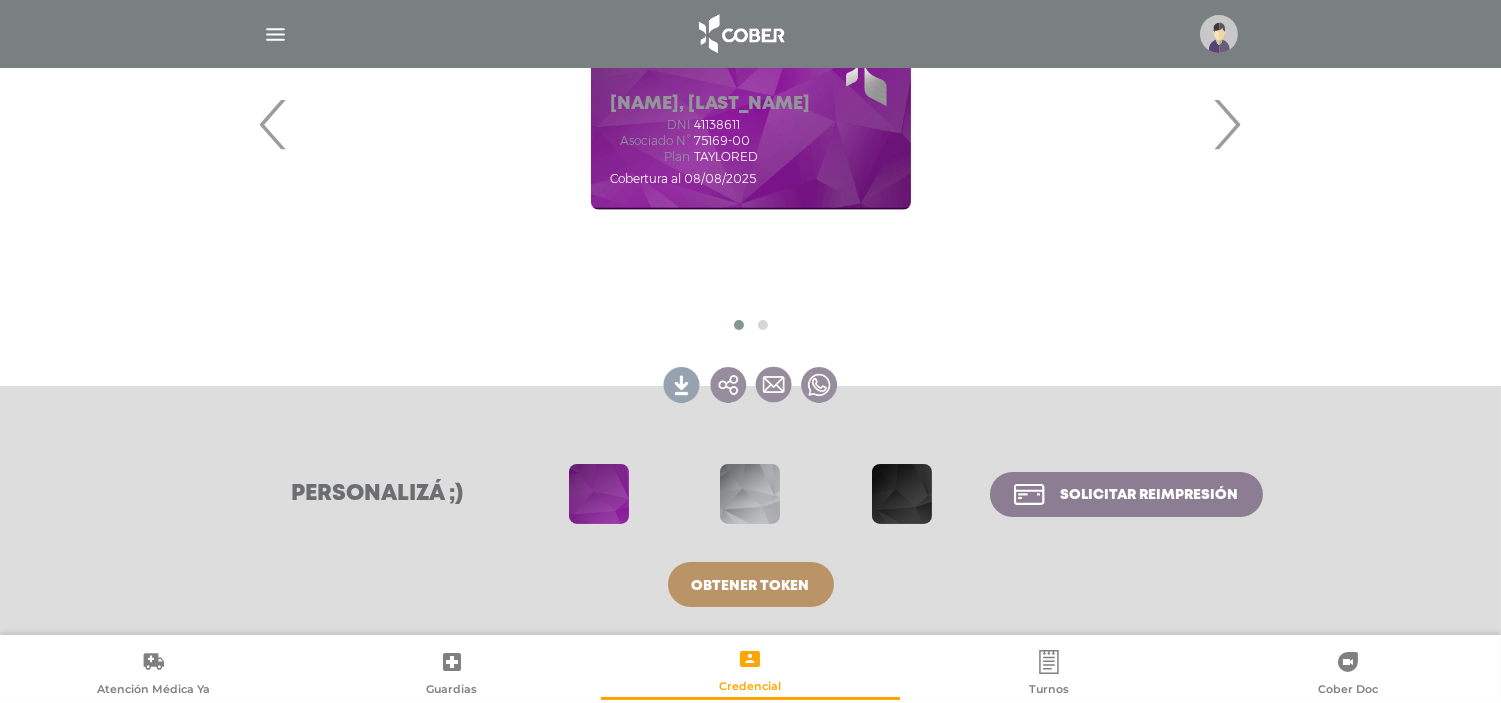 click at bounding box center [902, 494] 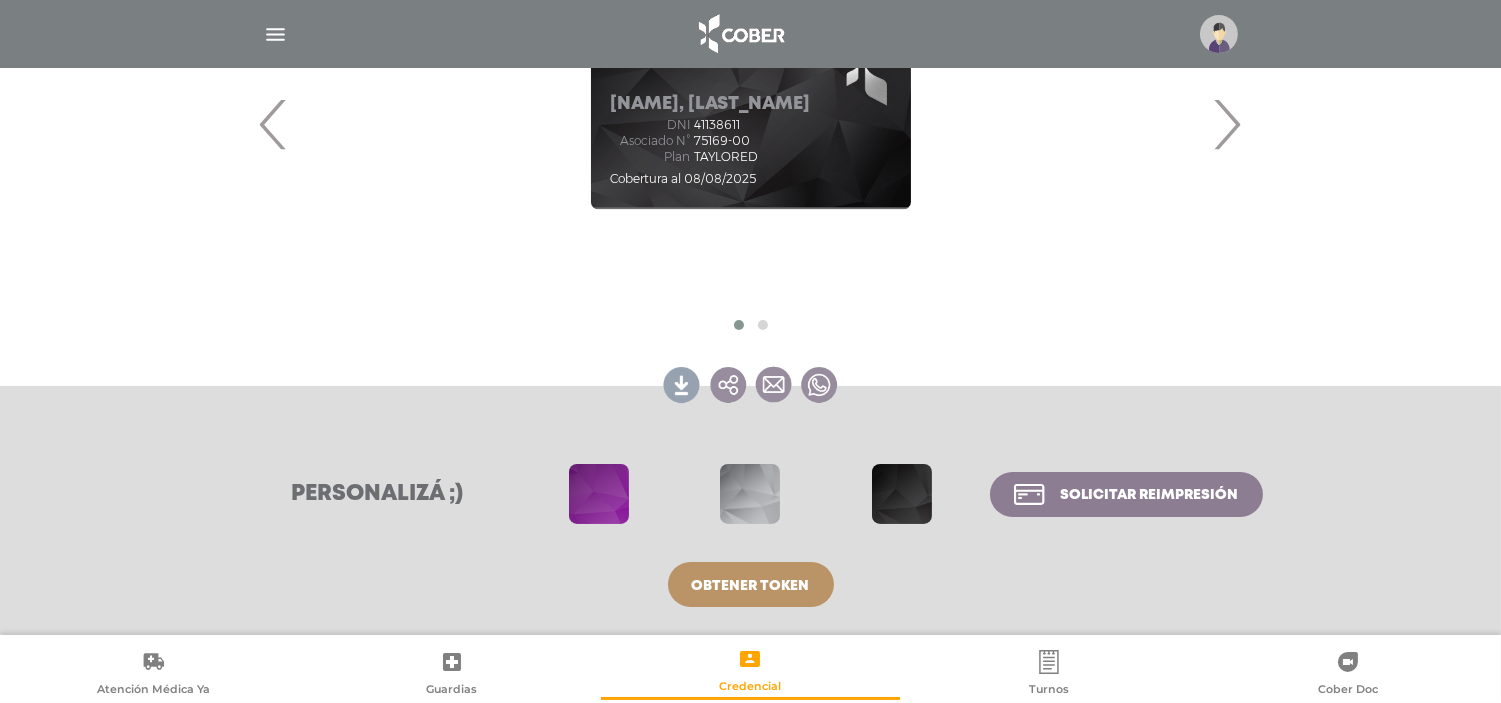 click at bounding box center (599, 494) 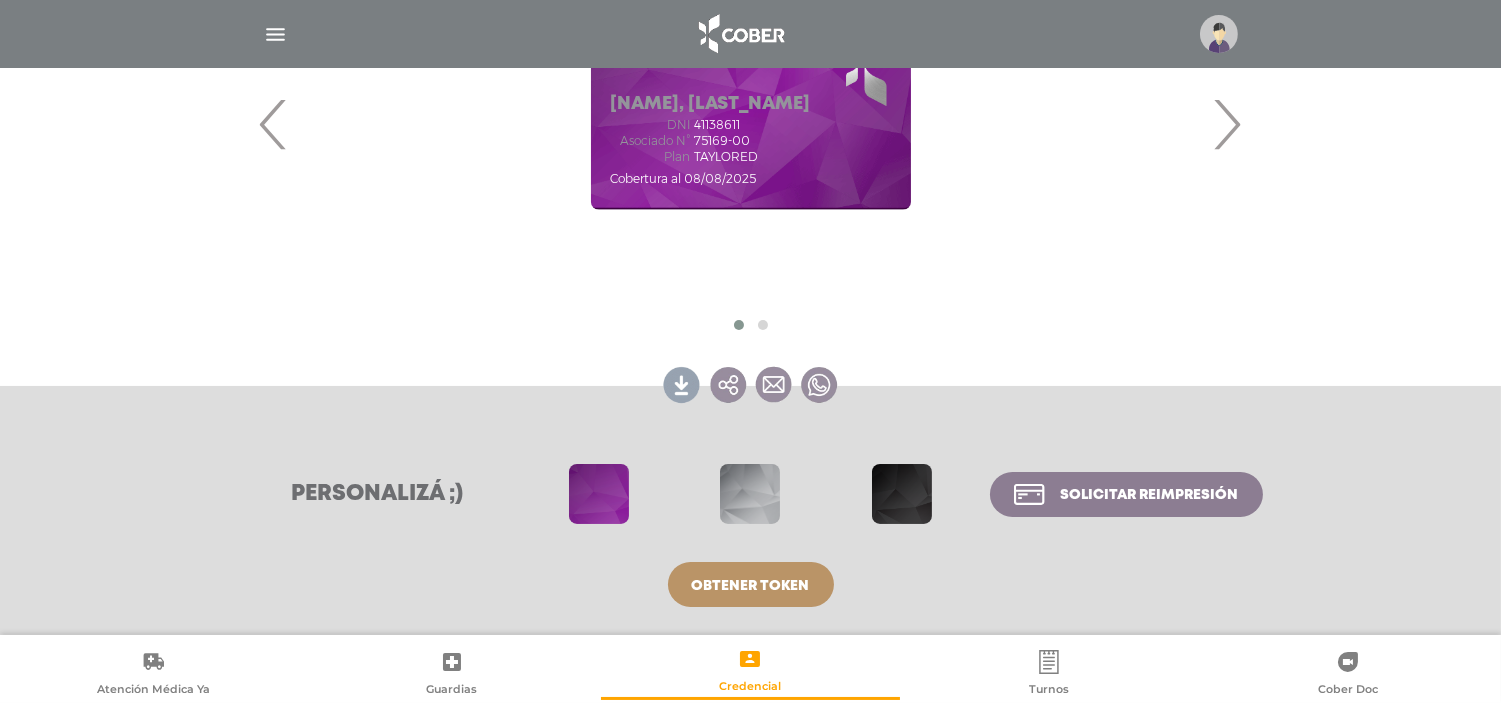click at bounding box center [728, 383] 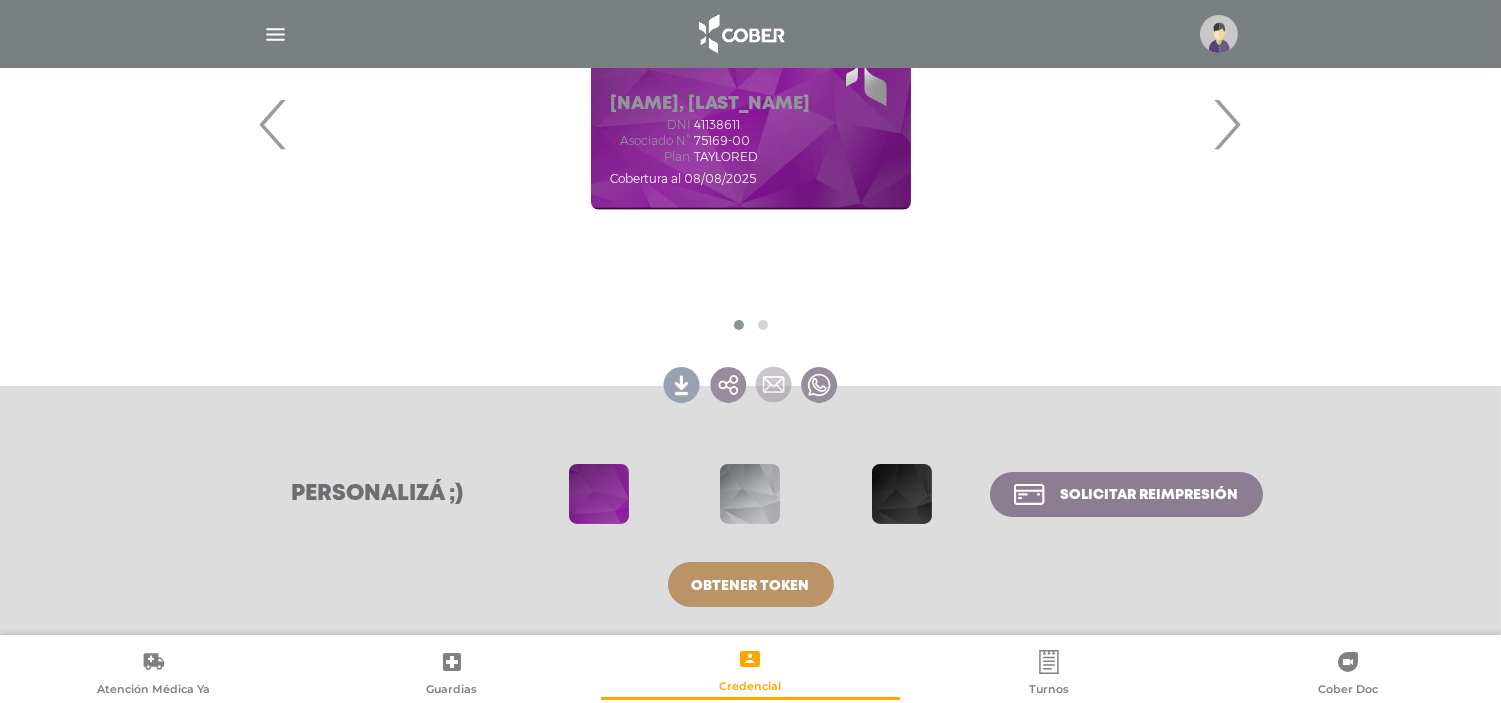 click at bounding box center [774, 383] 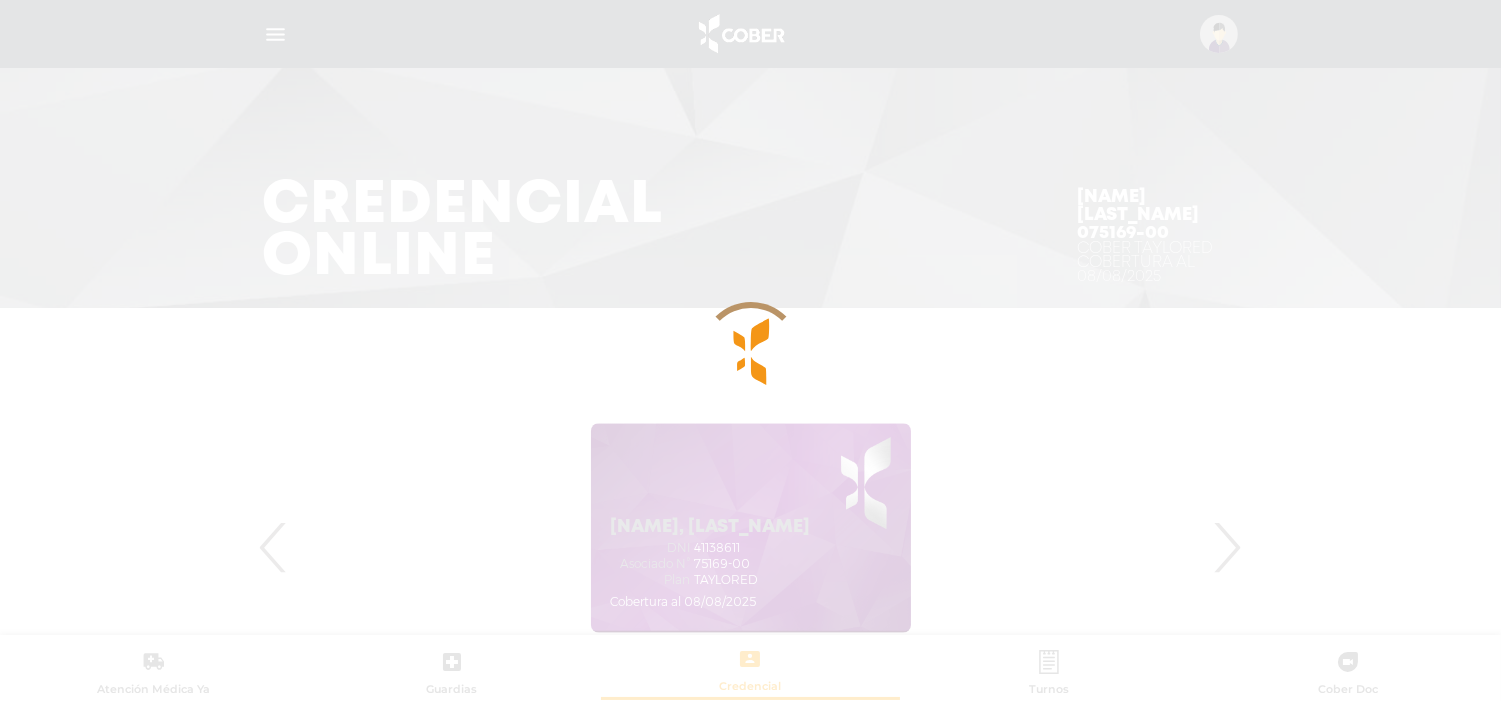 scroll, scrollTop: 0, scrollLeft: 0, axis: both 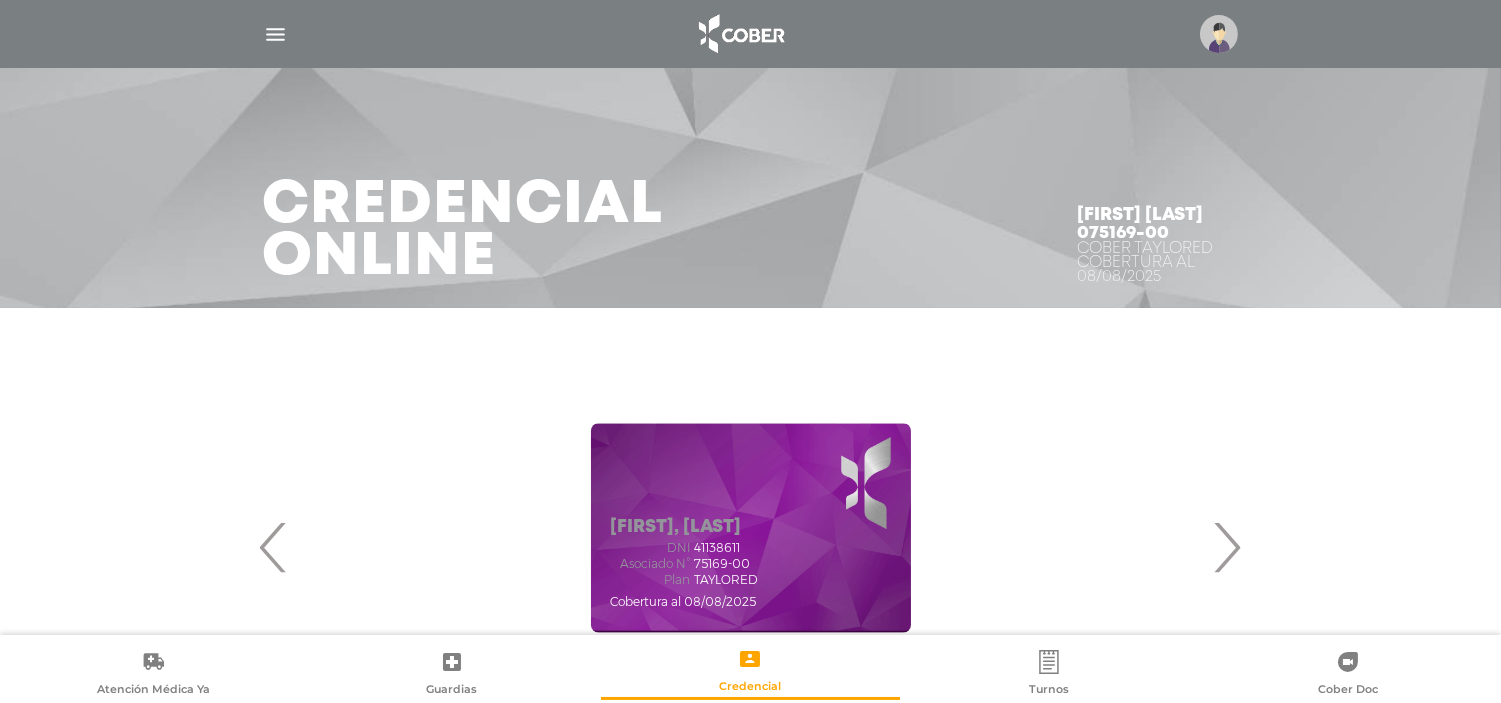 drag, startPoint x: 736, startPoint y: 517, endPoint x: 715, endPoint y: 551, distance: 39.962482 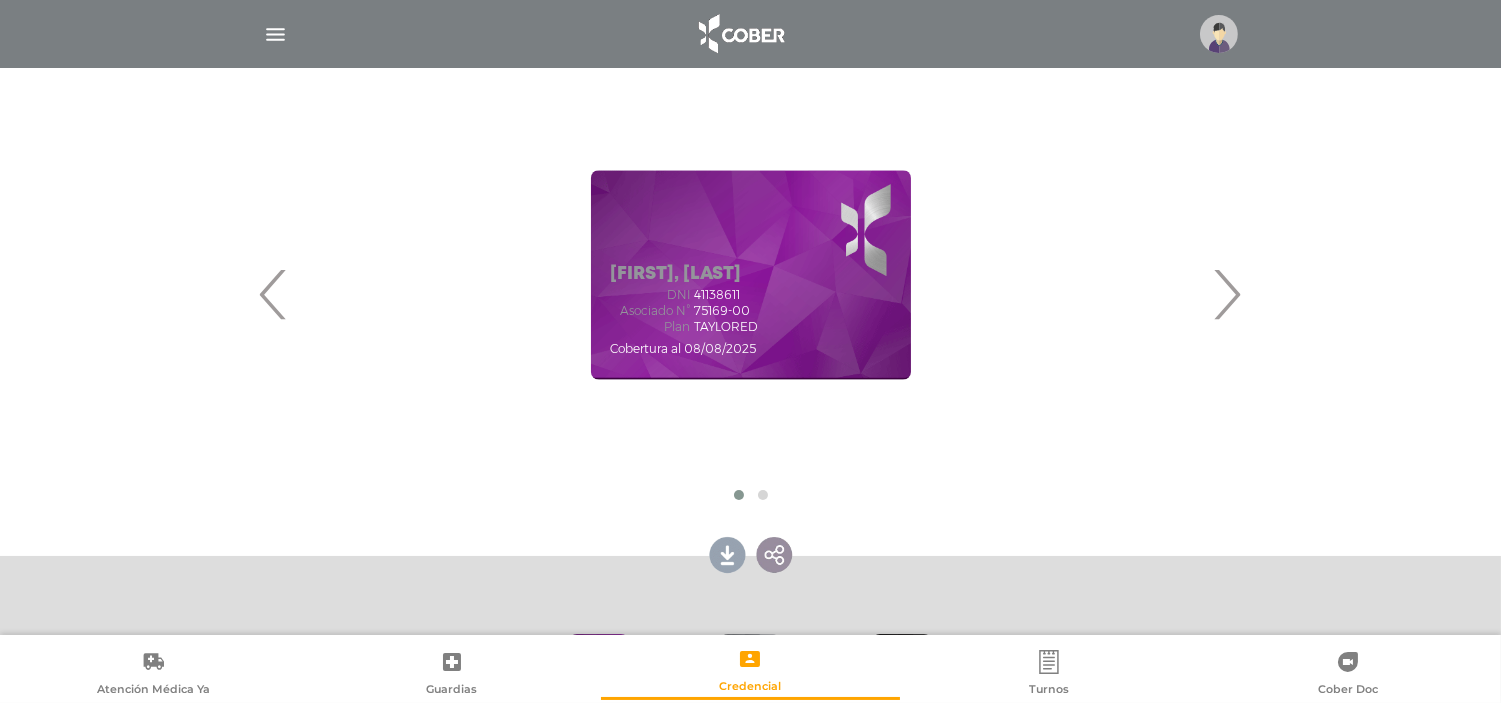 scroll, scrollTop: 333, scrollLeft: 0, axis: vertical 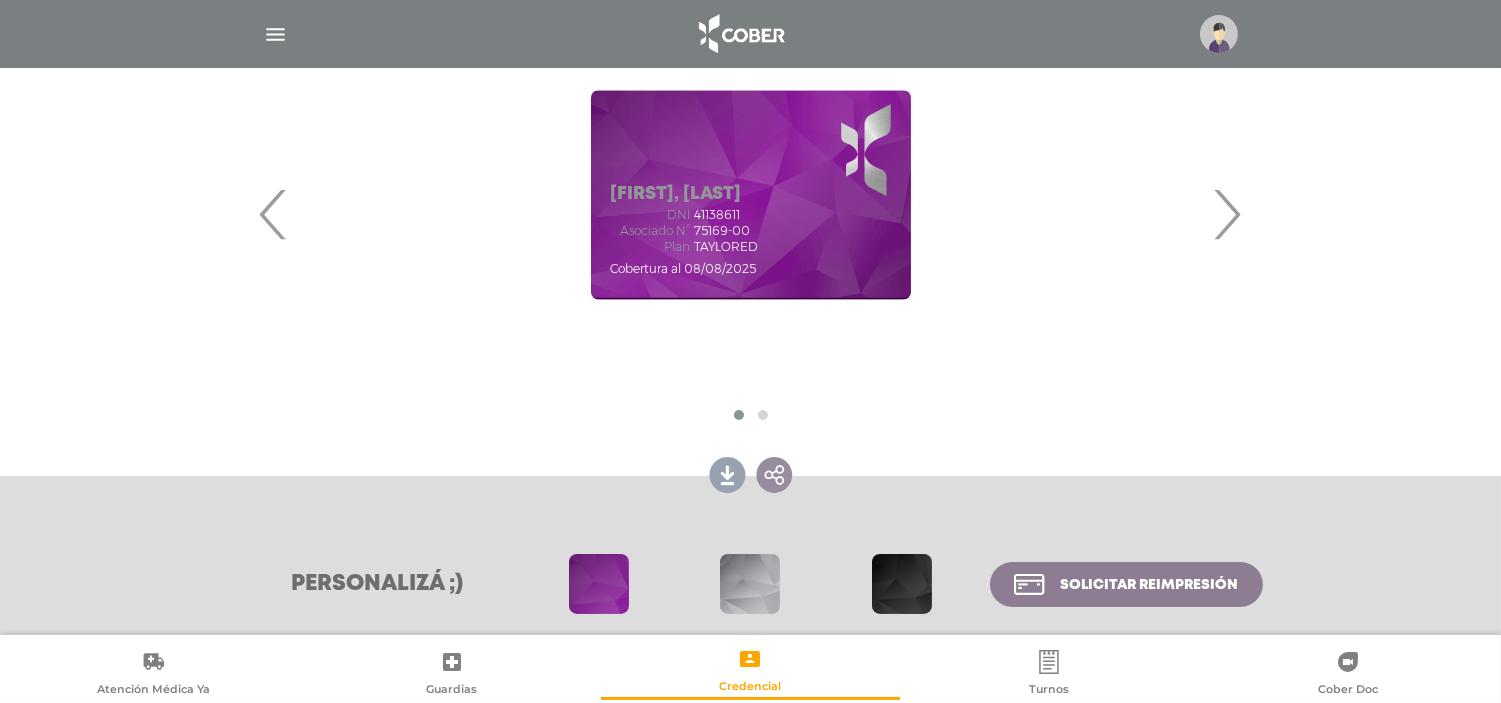 click on "‹ ›" at bounding box center [751, 213] 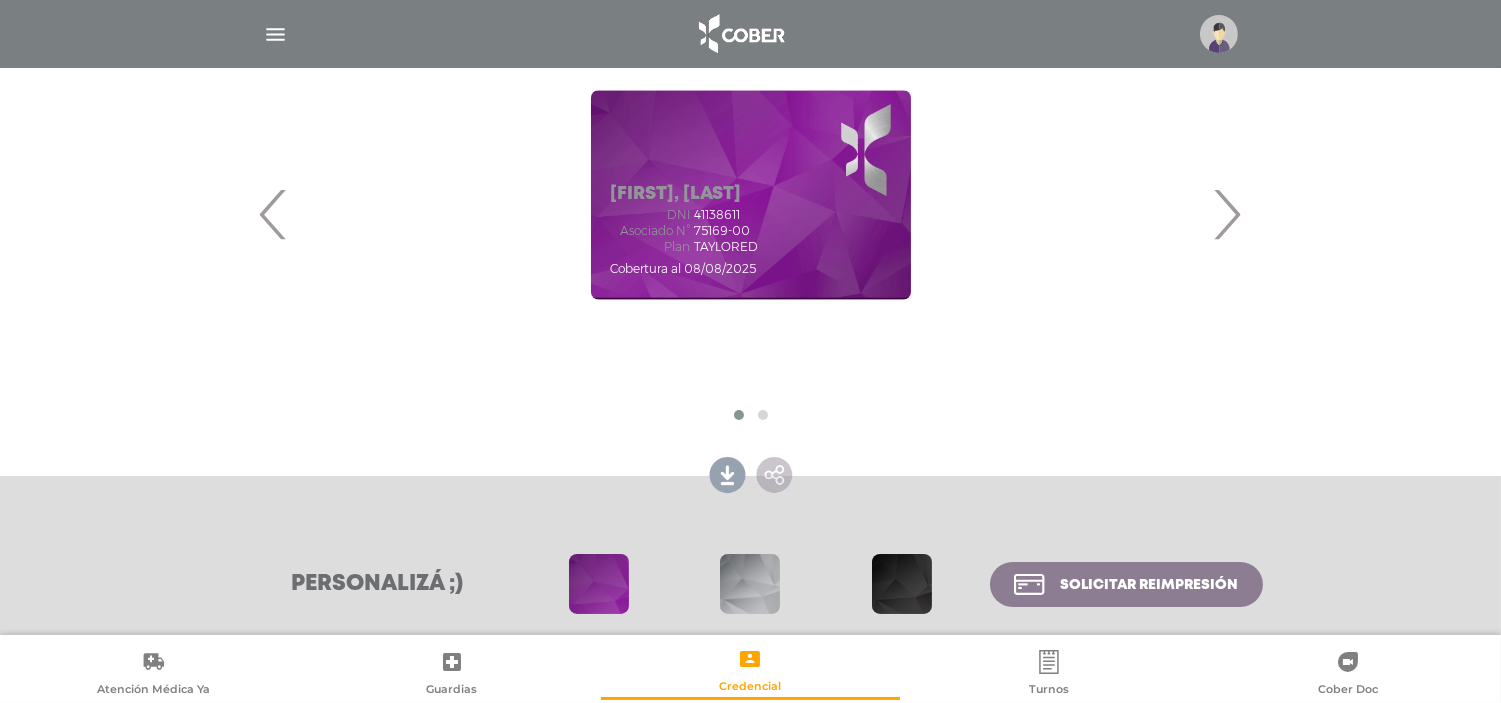 click at bounding box center [774, 473] 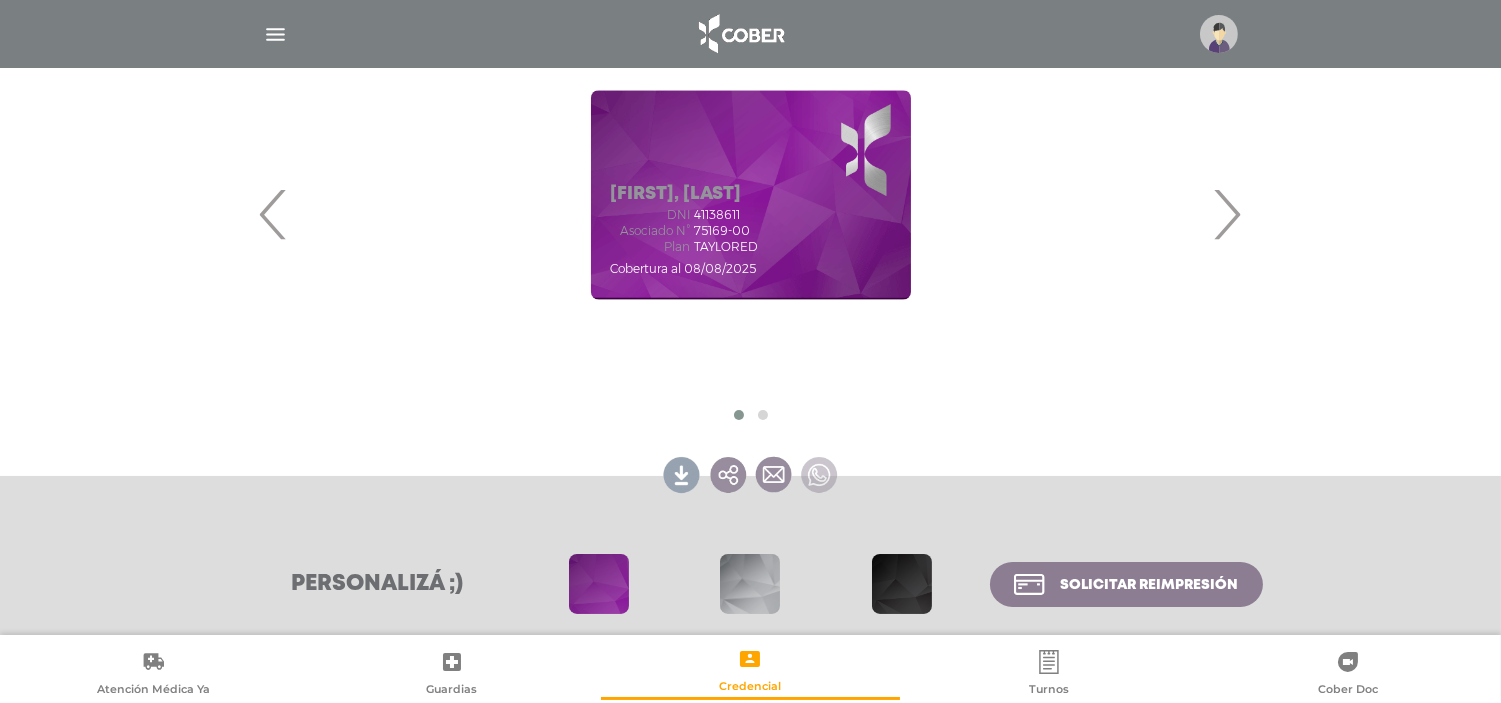 click at bounding box center [820, 473] 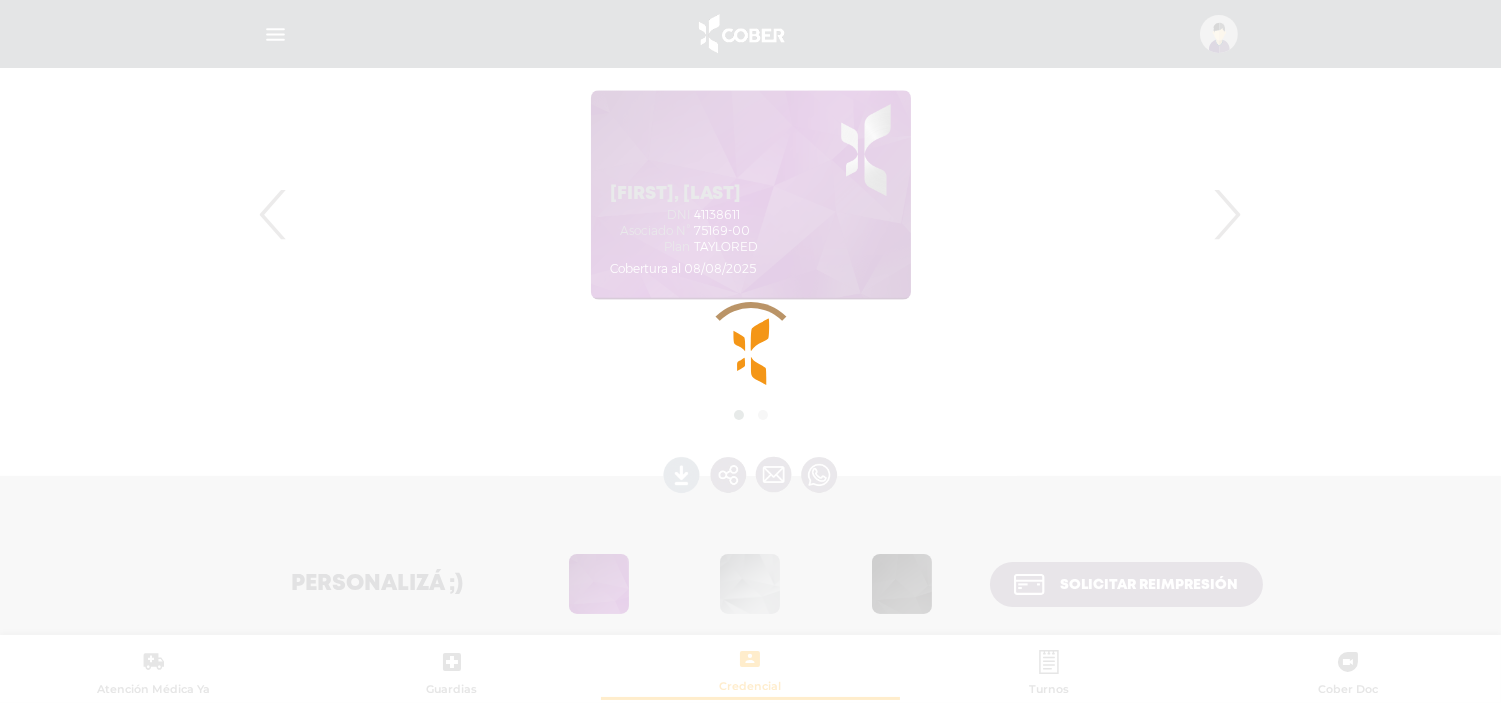 scroll, scrollTop: 0, scrollLeft: 0, axis: both 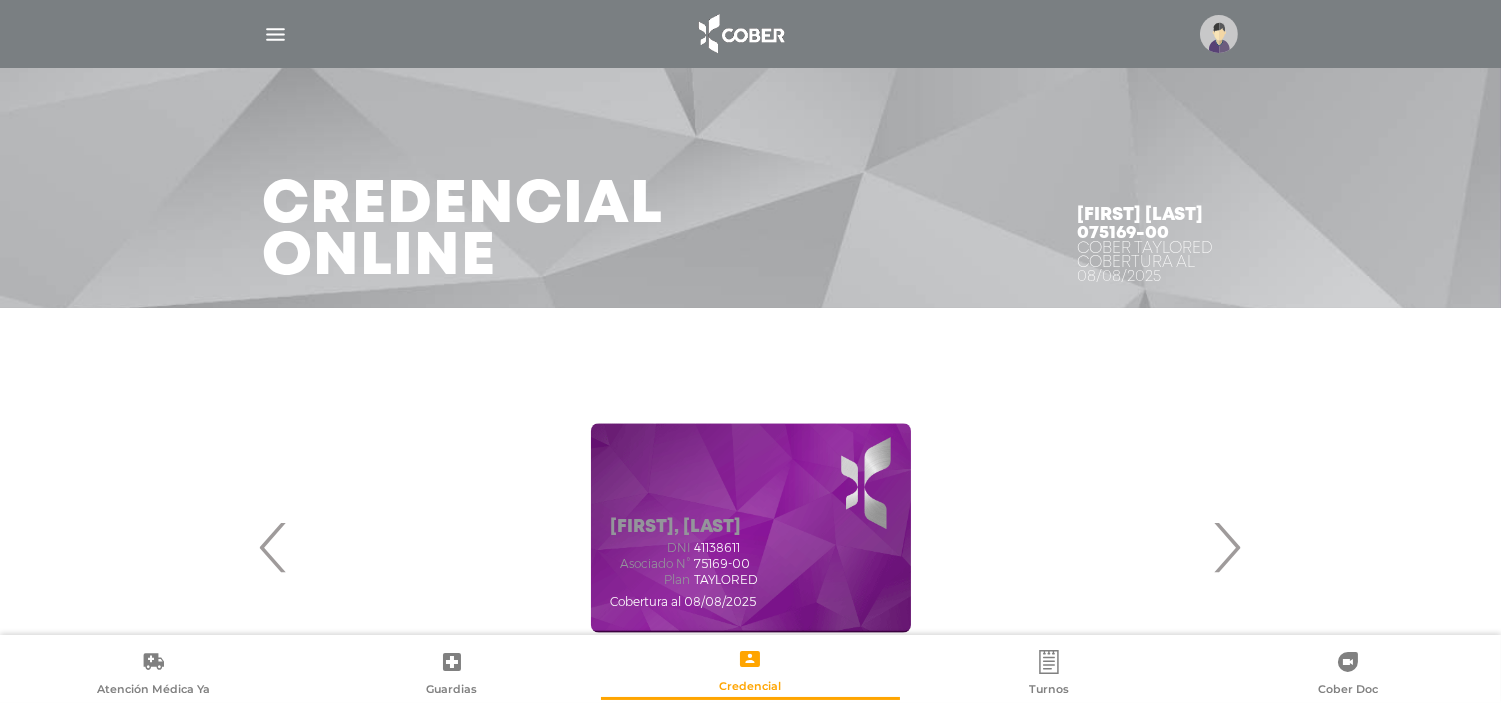 drag, startPoint x: 766, startPoint y: 526, endPoint x: 678, endPoint y: 556, distance: 92.973114 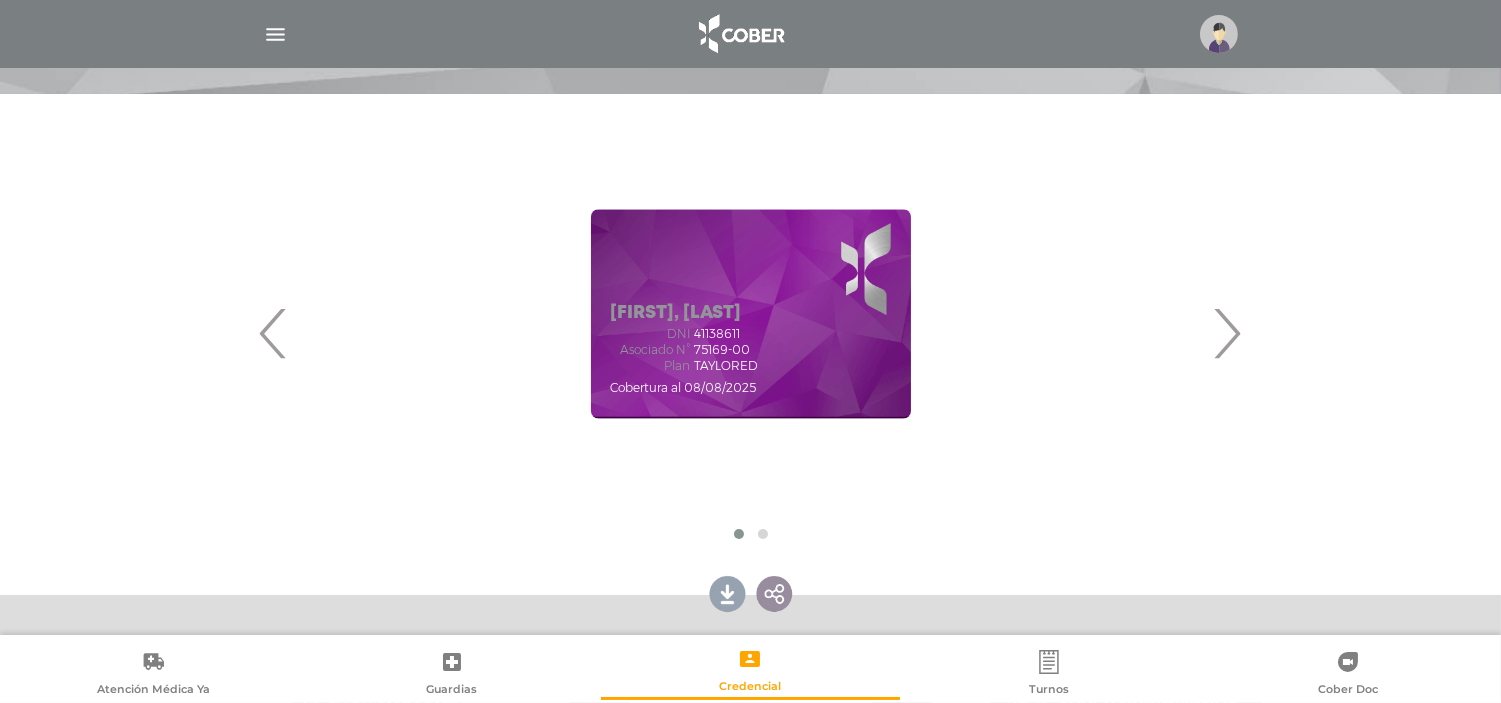 scroll, scrollTop: 222, scrollLeft: 0, axis: vertical 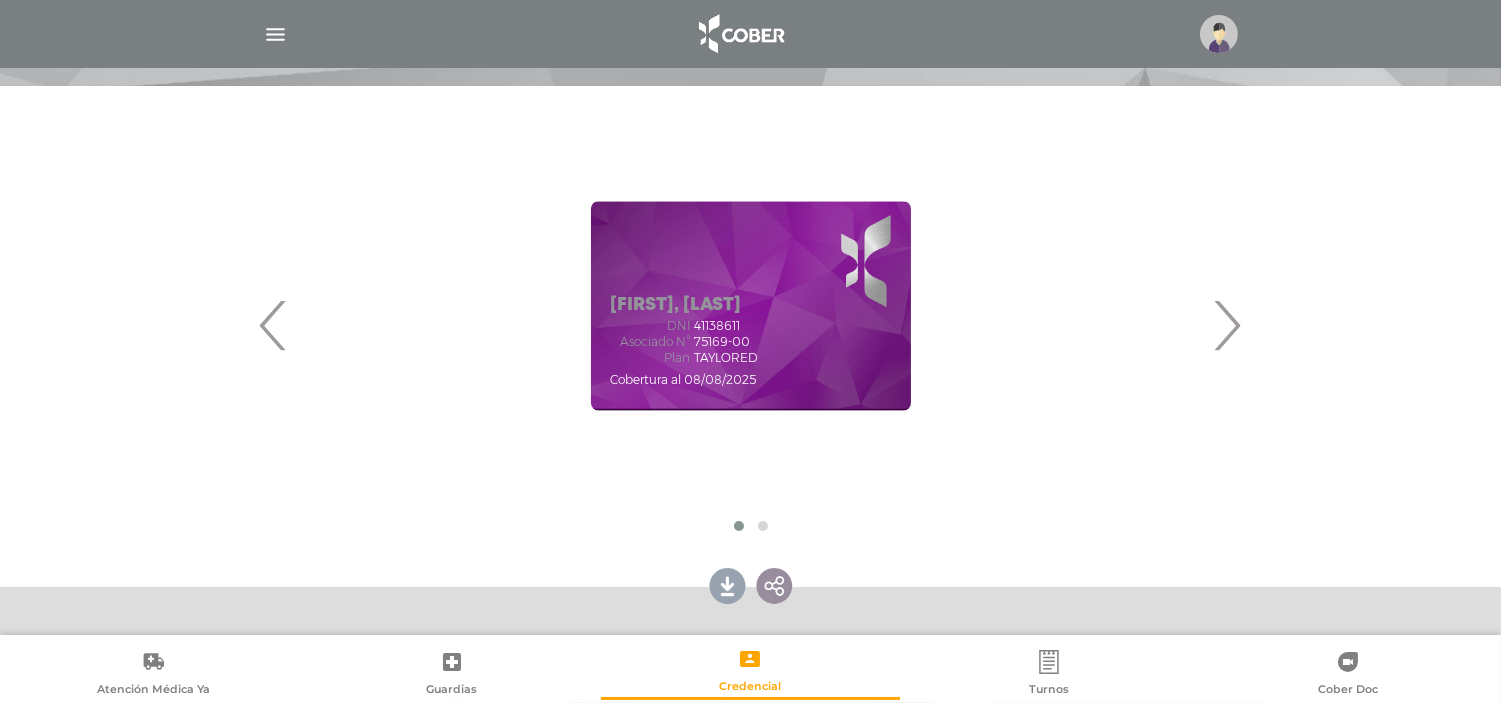 click on "›" at bounding box center [1227, 325] 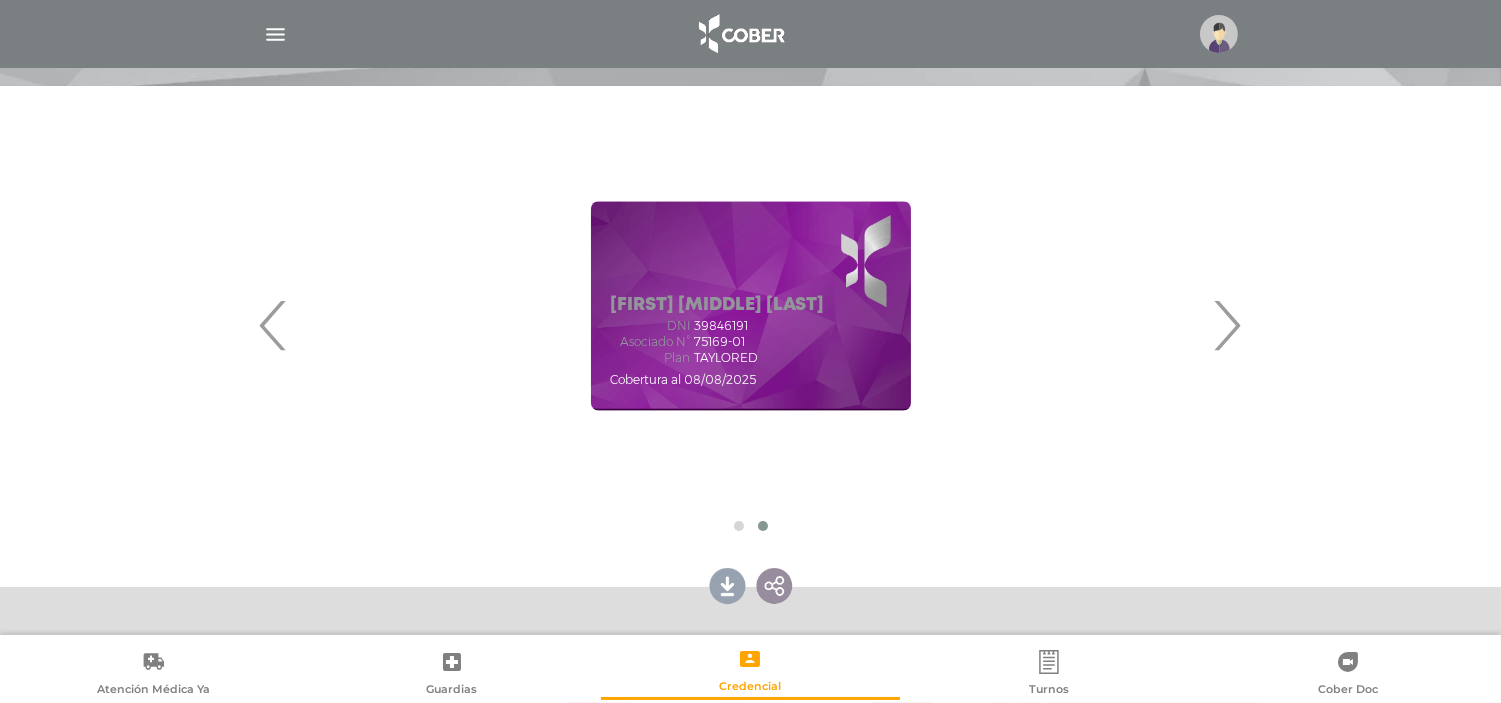 click on "Asociado N°
75169-01" at bounding box center [718, 342] 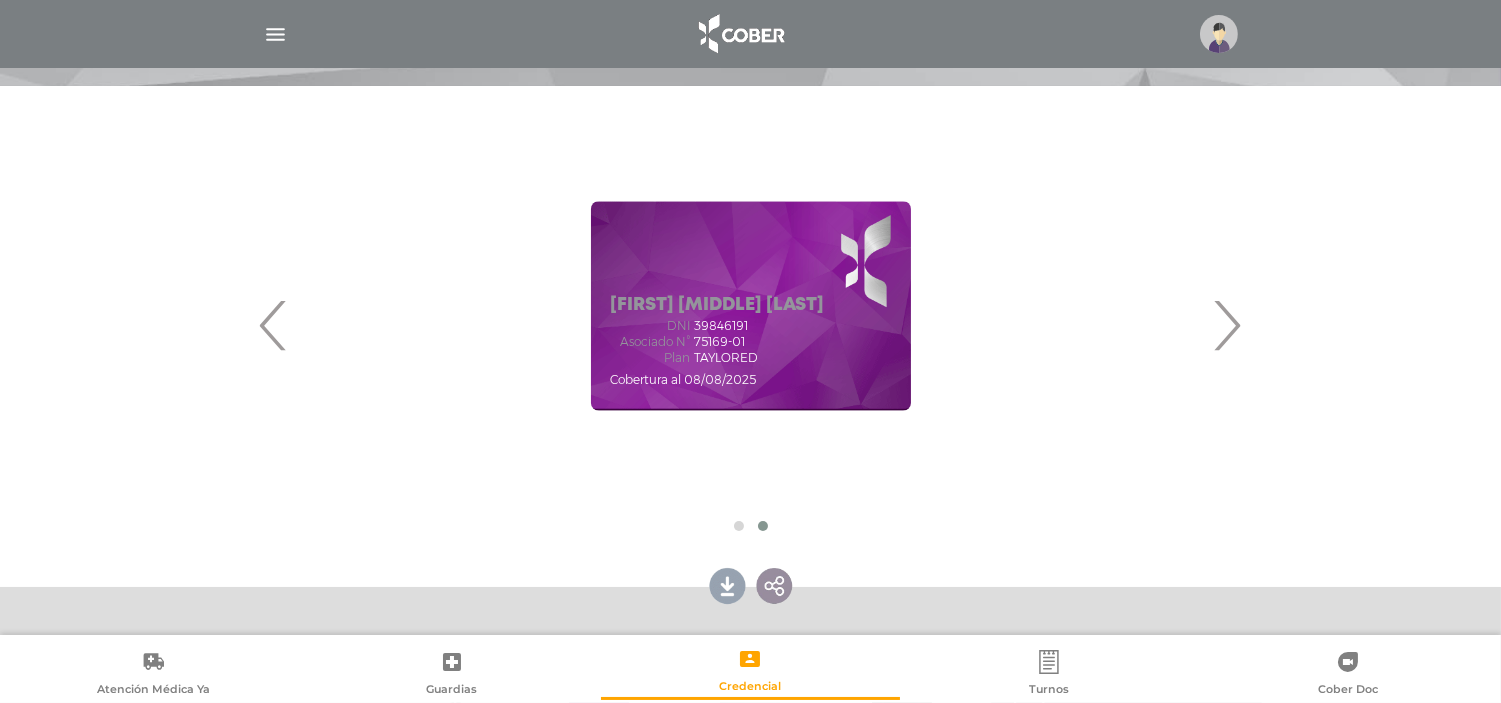 click on "Asociado N°
75169-01" at bounding box center (718, 342) 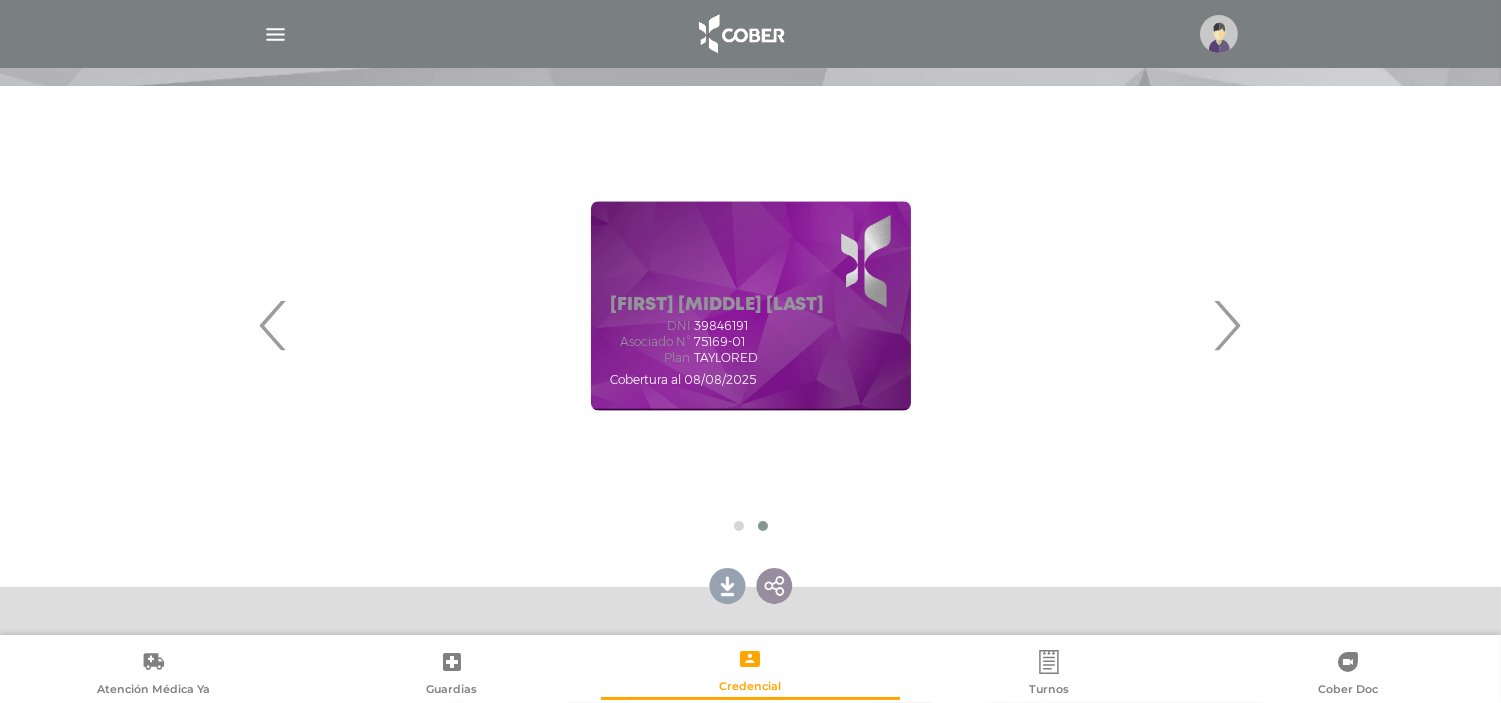 scroll, scrollTop: 423, scrollLeft: 0, axis: vertical 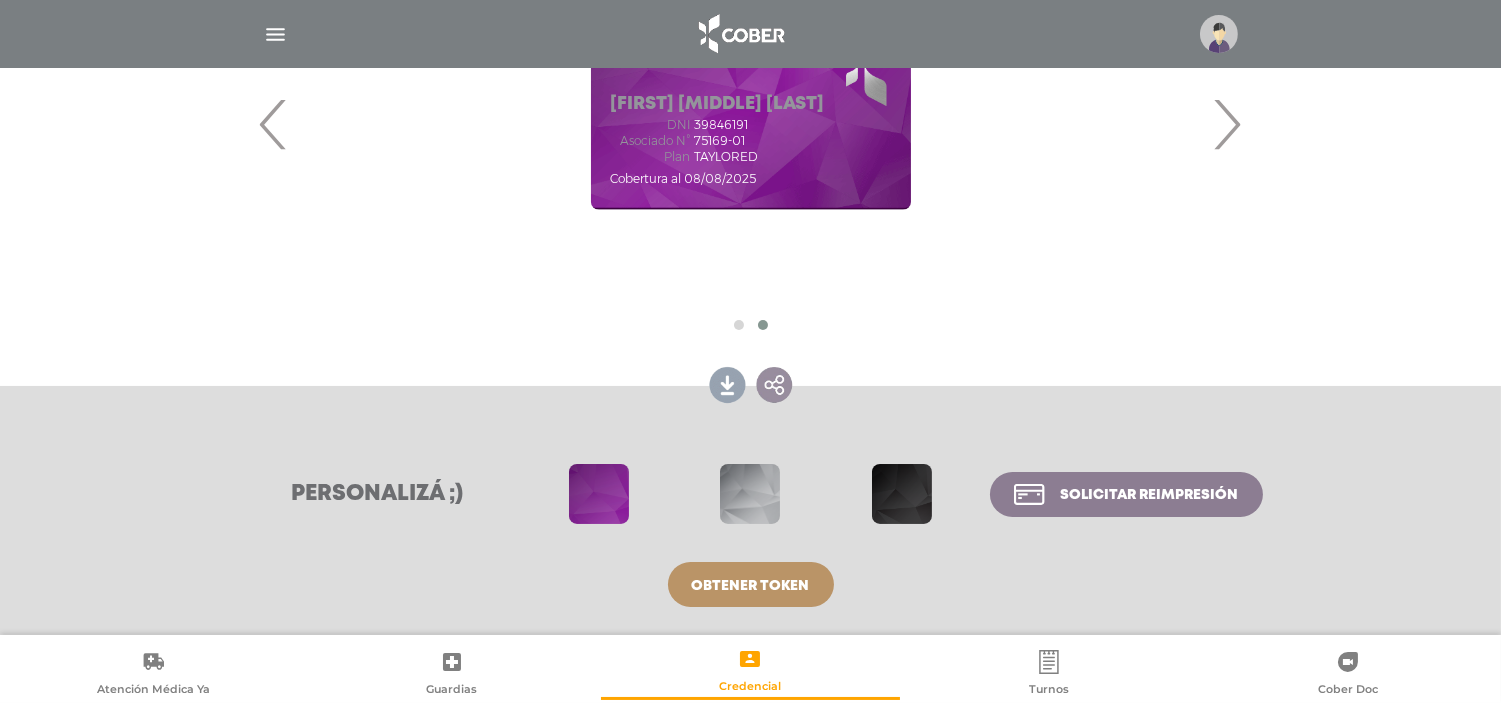 click at bounding box center [902, 494] 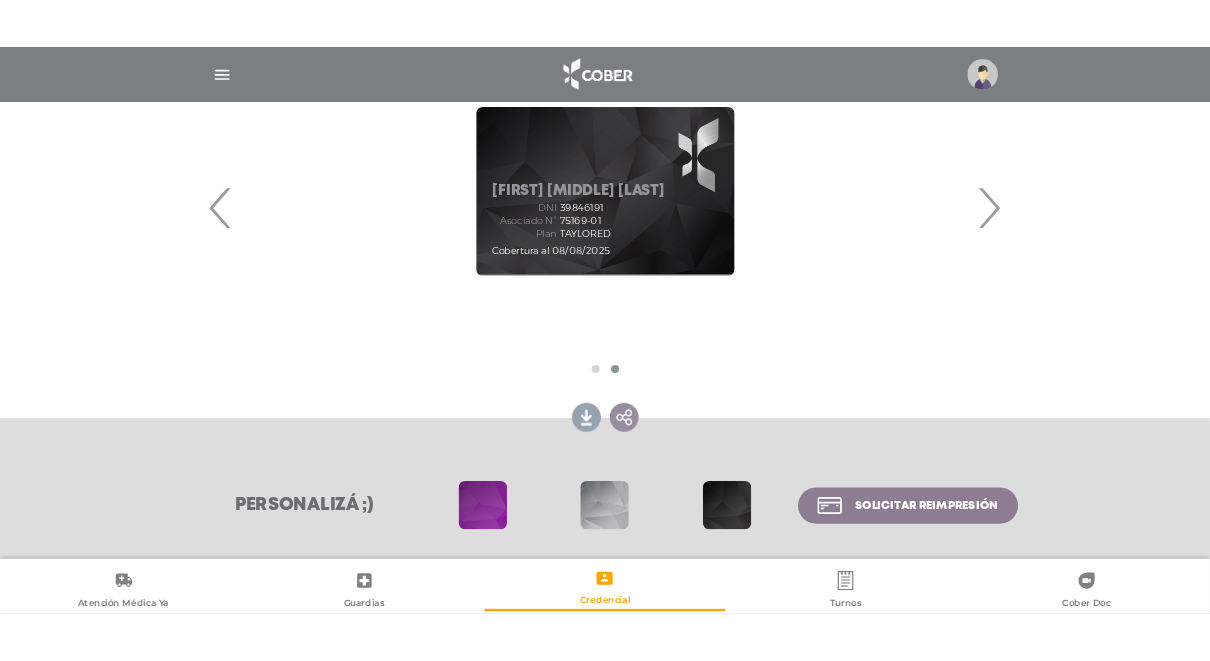 scroll, scrollTop: 312, scrollLeft: 0, axis: vertical 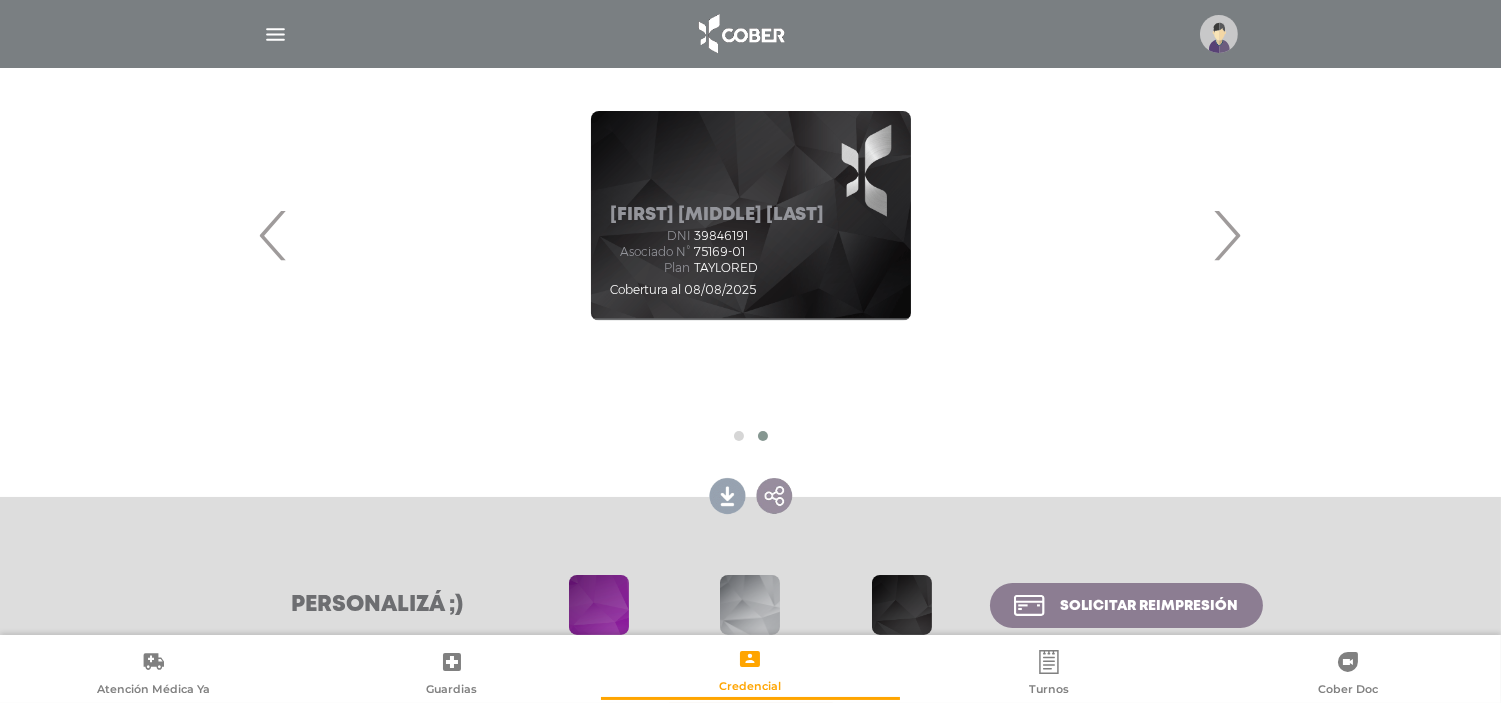 click on "‹" at bounding box center (274, 235) 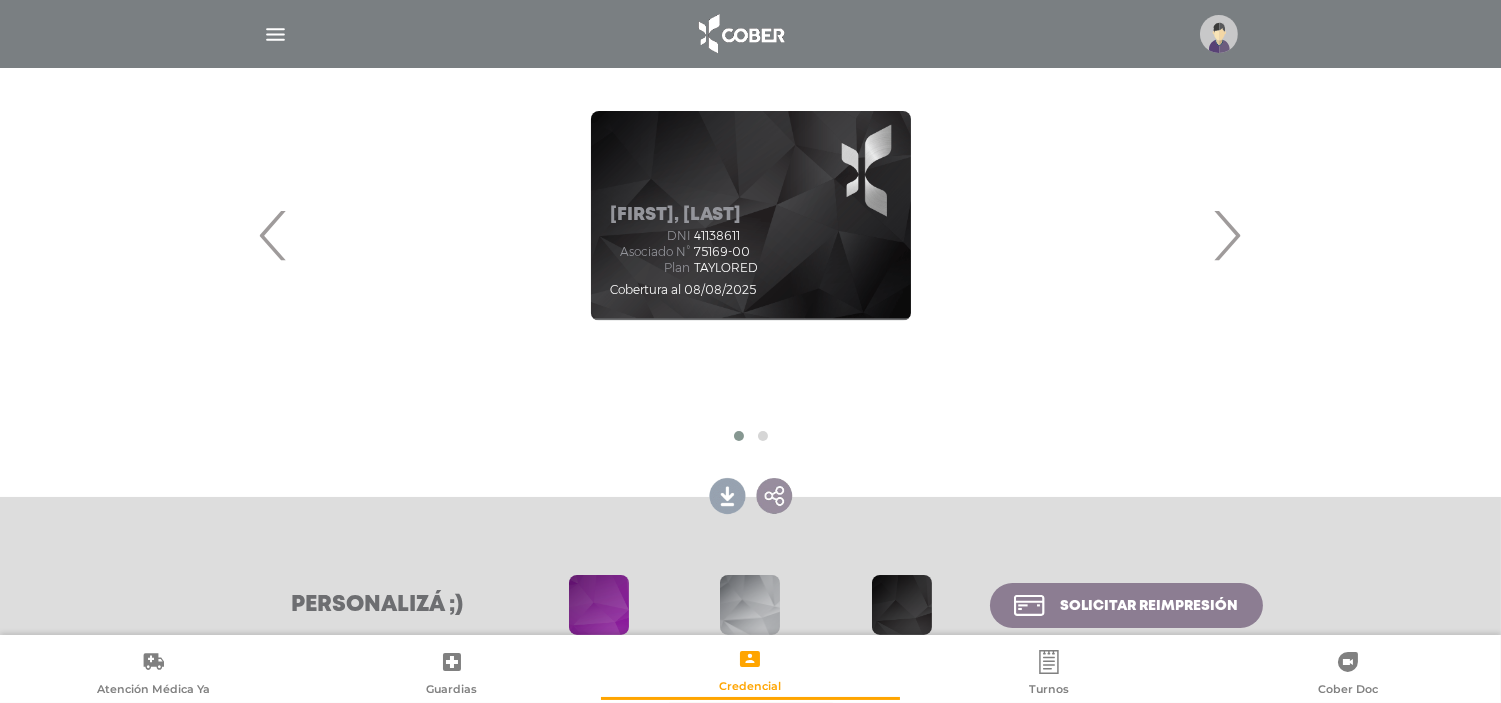 click on "41138611" at bounding box center [718, 236] 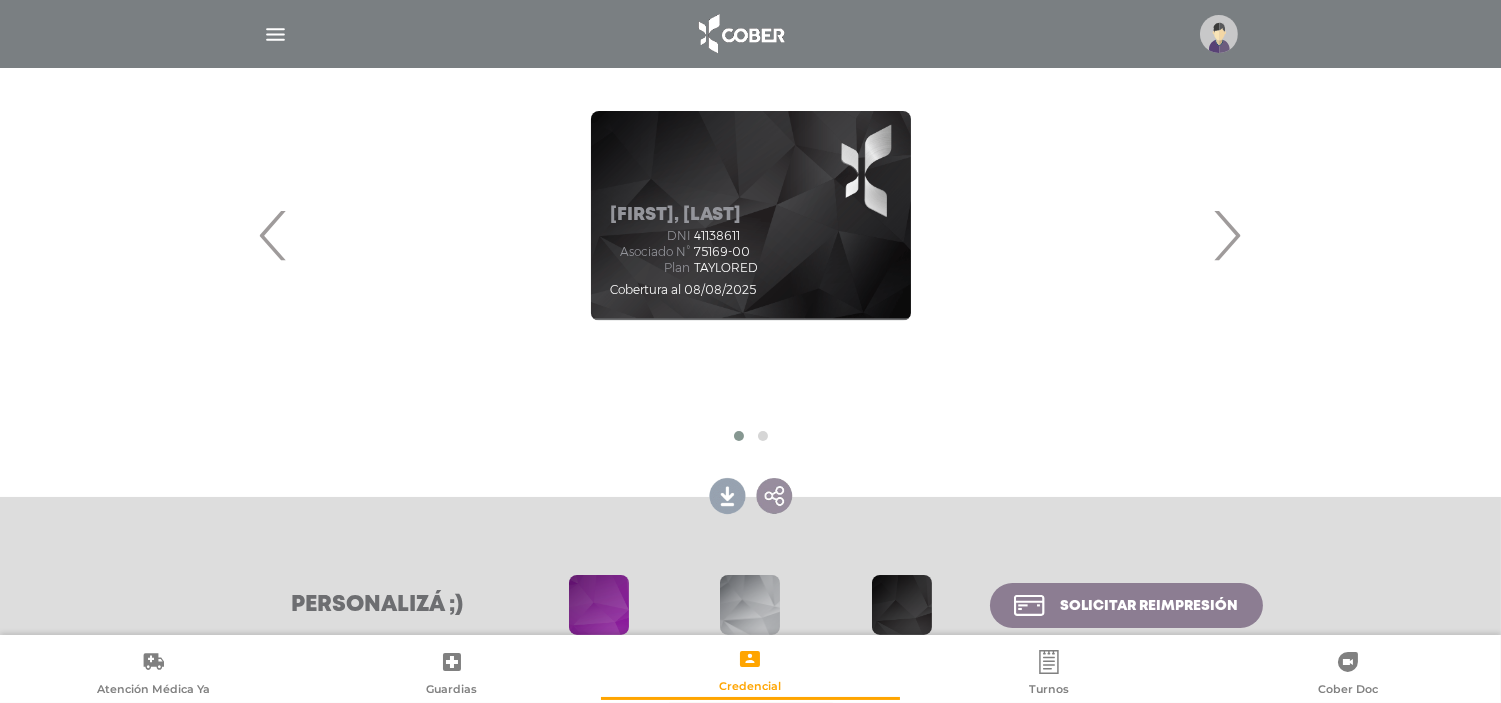 click on "DNI" at bounding box center [651, 236] 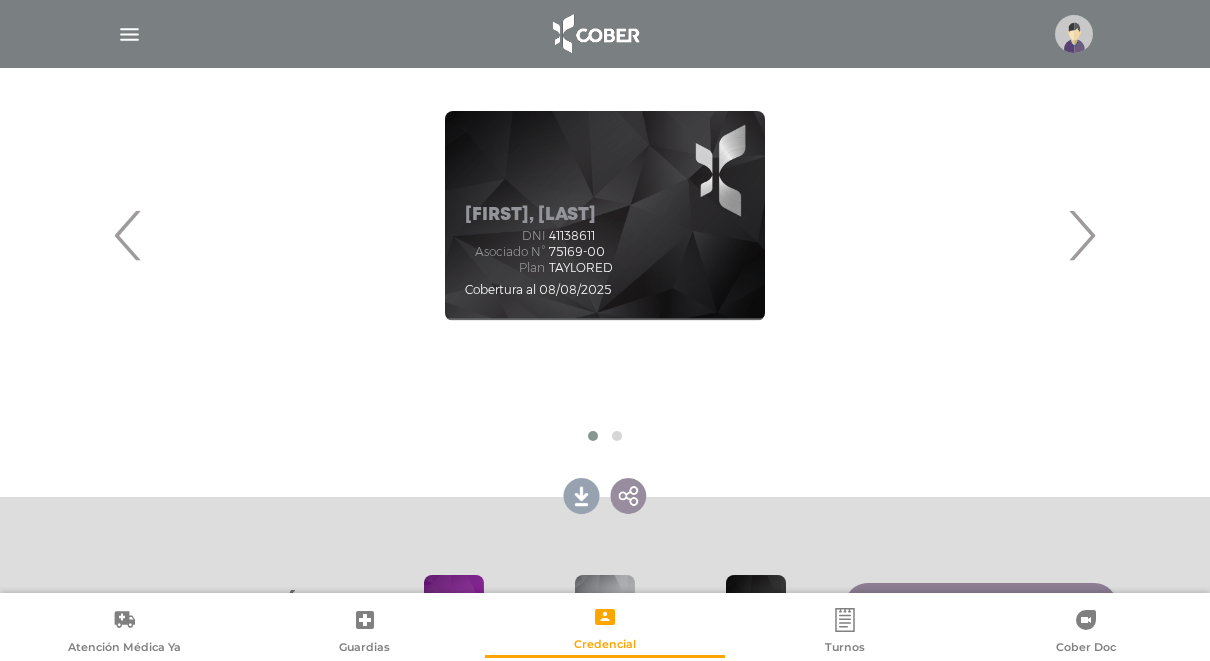click on "[FIRST], [LAST]" at bounding box center (539, 216) 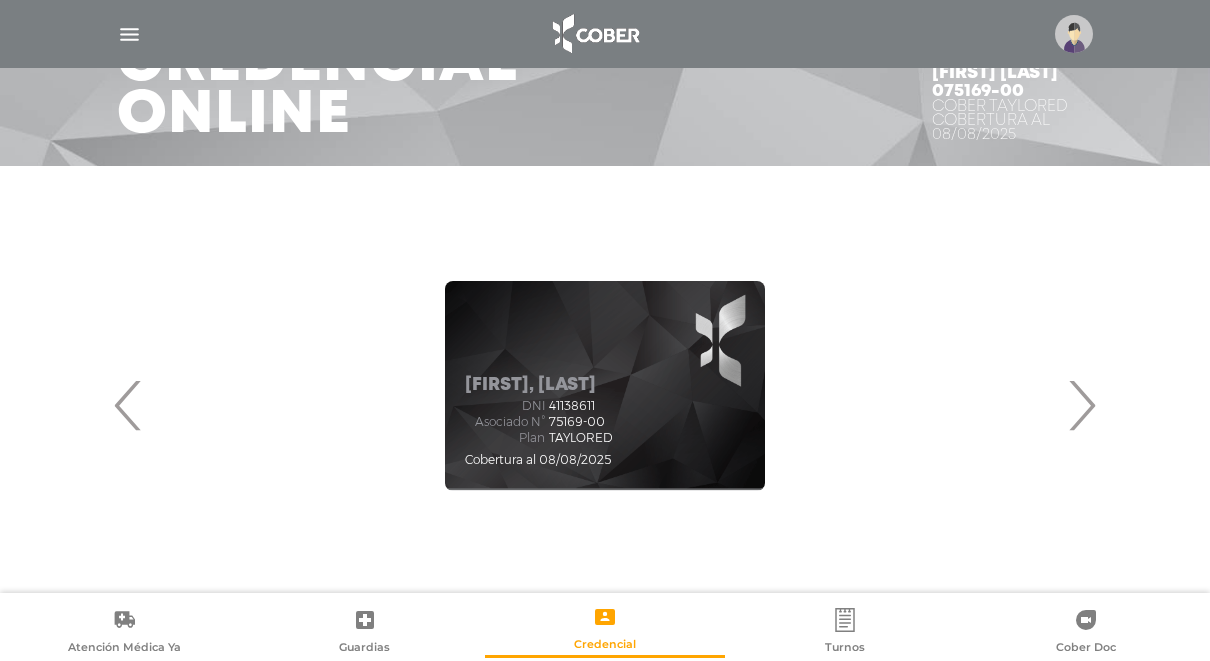 scroll, scrollTop: 132, scrollLeft: 0, axis: vertical 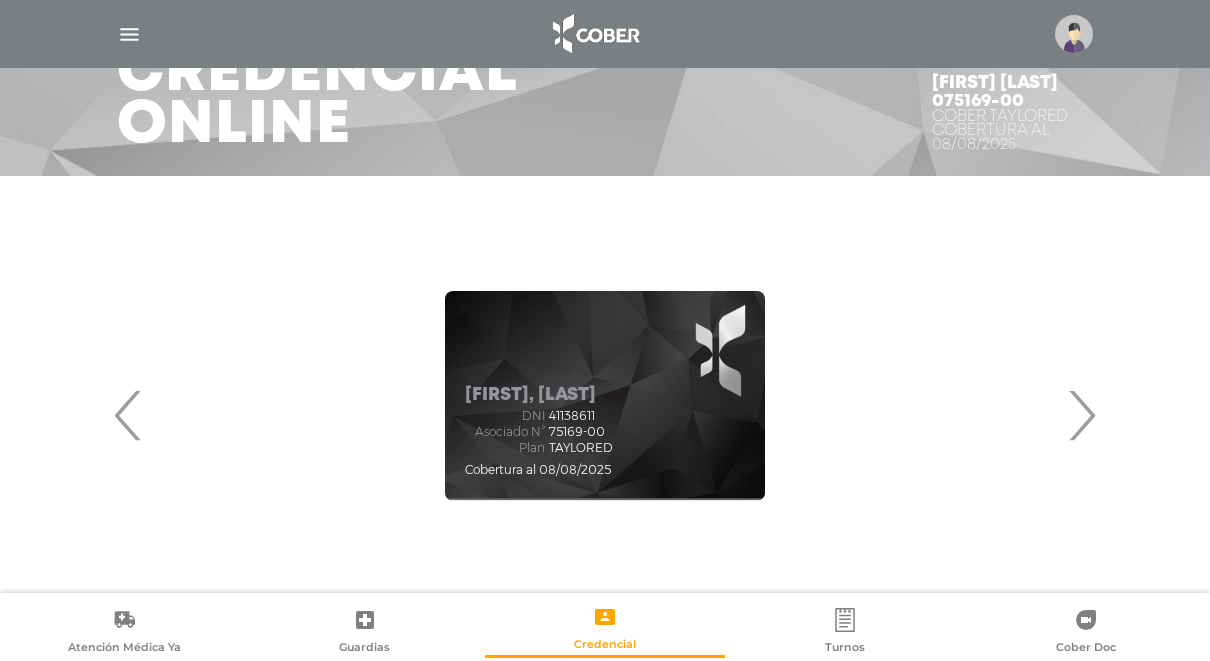 click on "[FIRST], [LAST]
DNI
[NUMBER]
Asociado N°
[NUMBER]
Plan
TAYLORED" at bounding box center [605, 396] 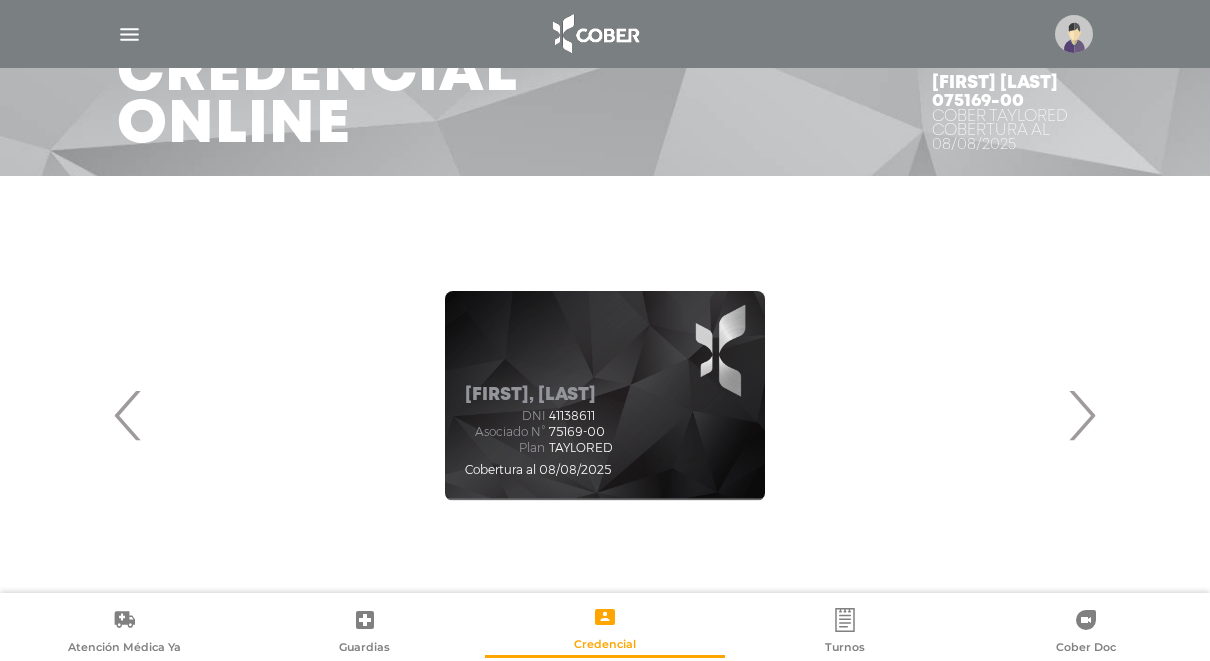 click on "[FIRST], [LAST]
DNI
[NUMBER]
Asociado N°
[NUMBER]
Plan
TAYLORED" at bounding box center (605, 396) 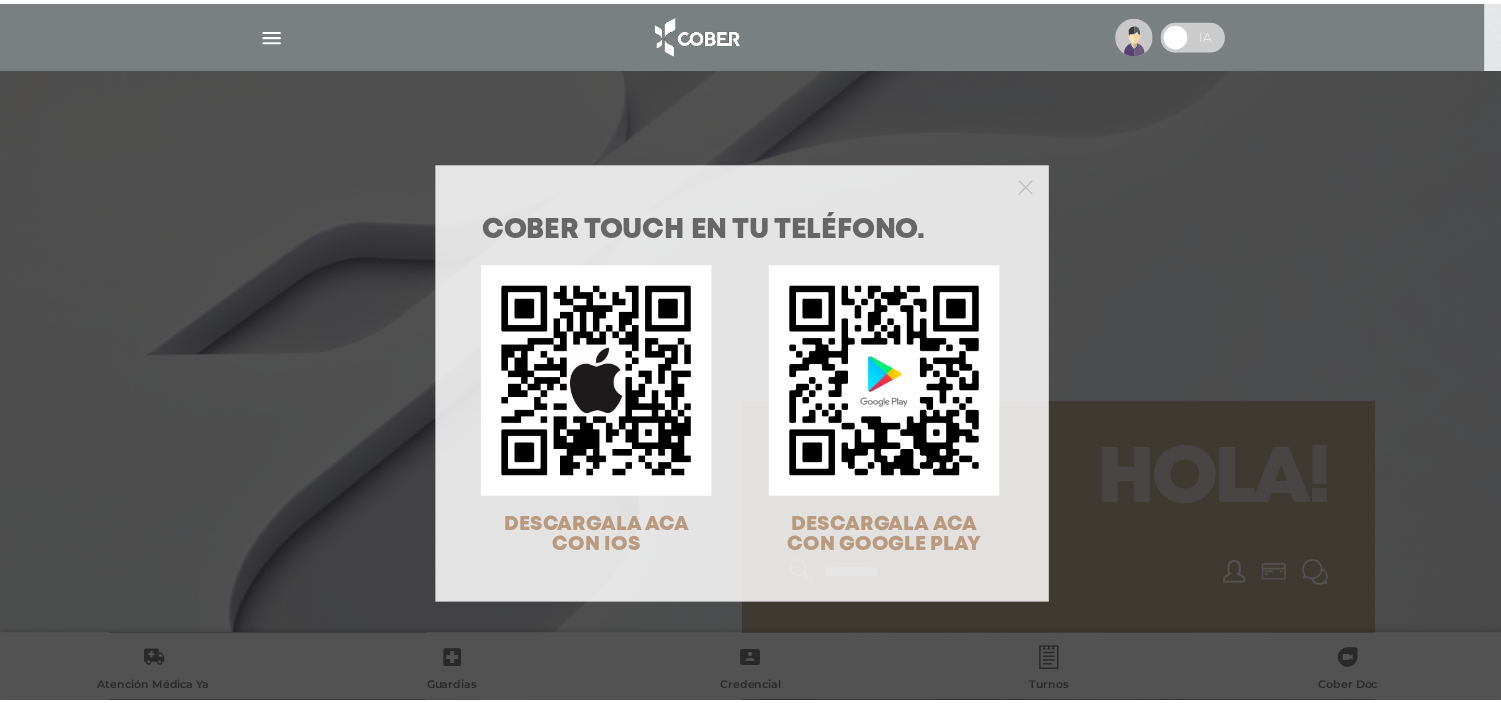 scroll, scrollTop: 0, scrollLeft: 0, axis: both 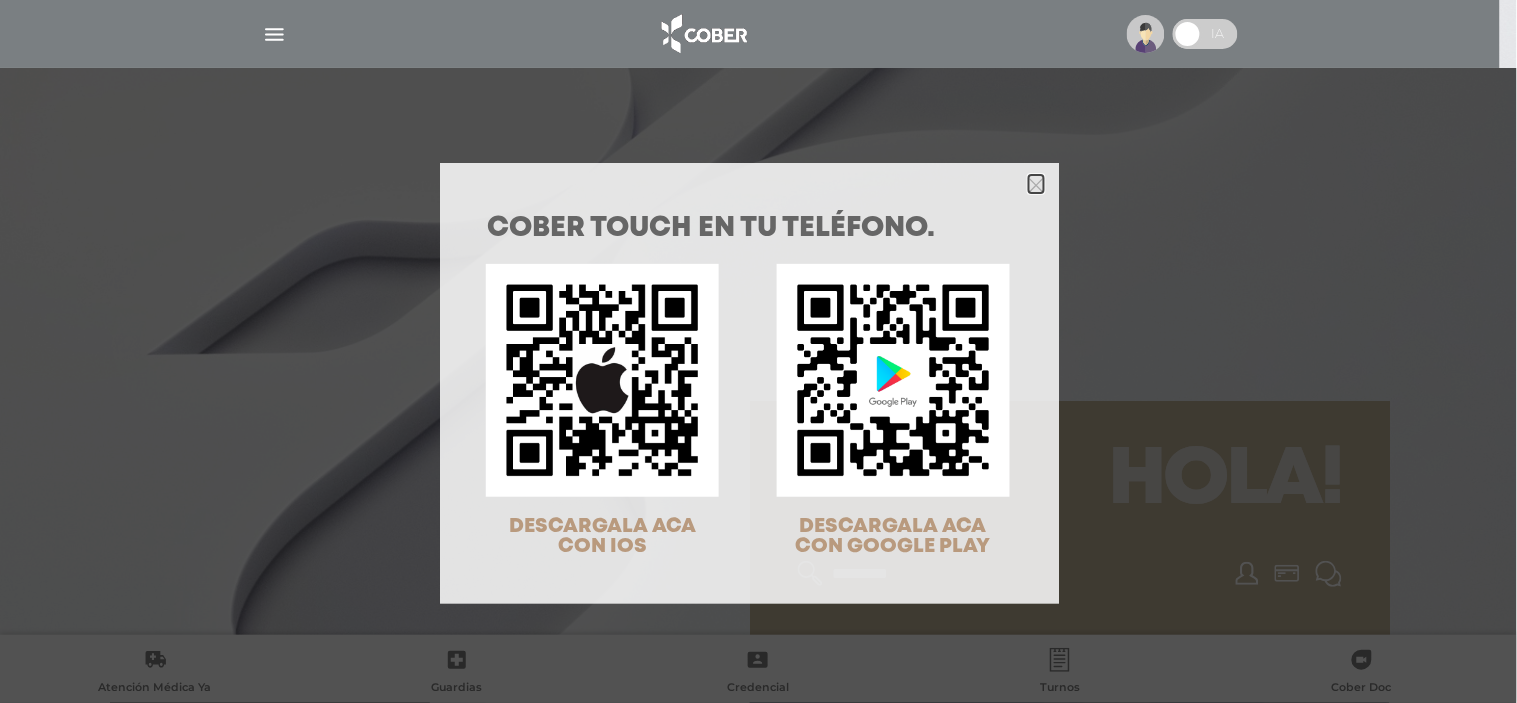 click 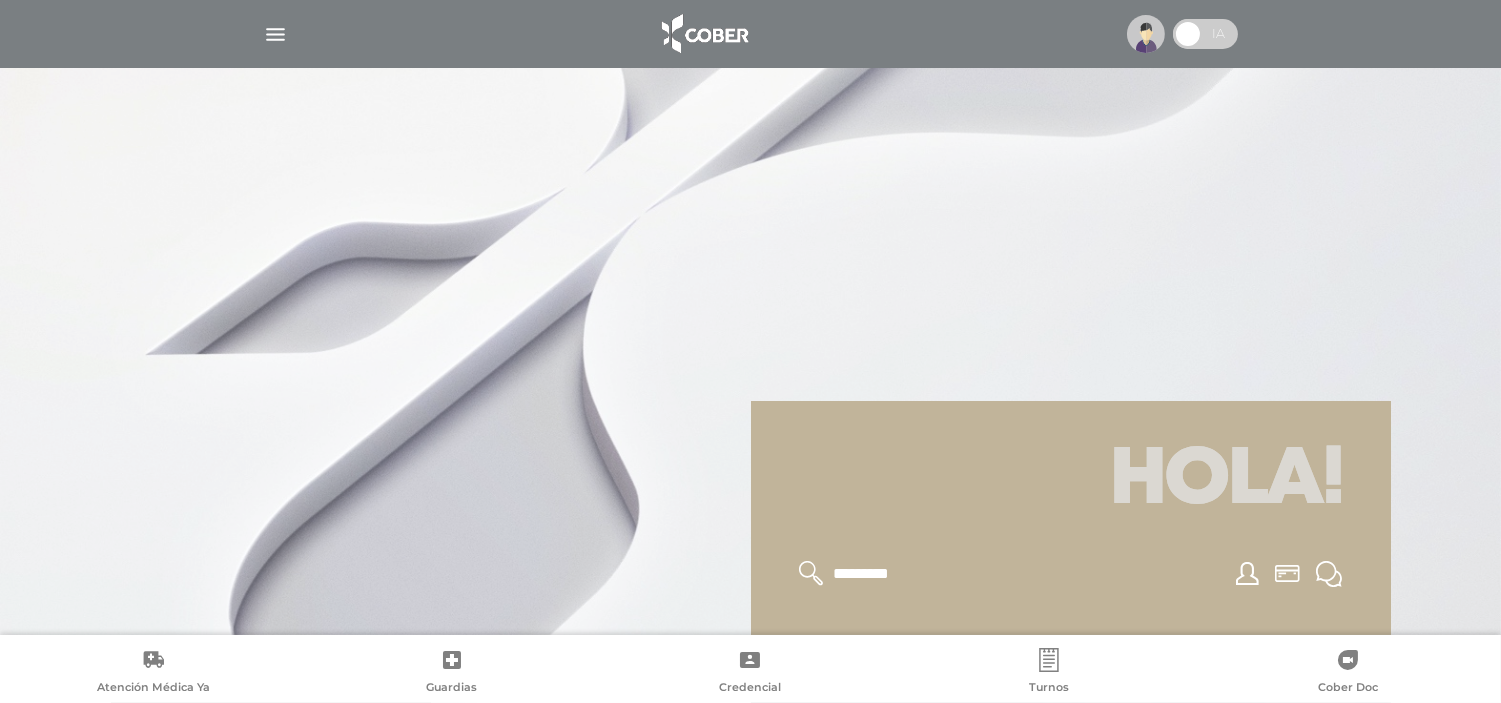 click at bounding box center (275, 34) 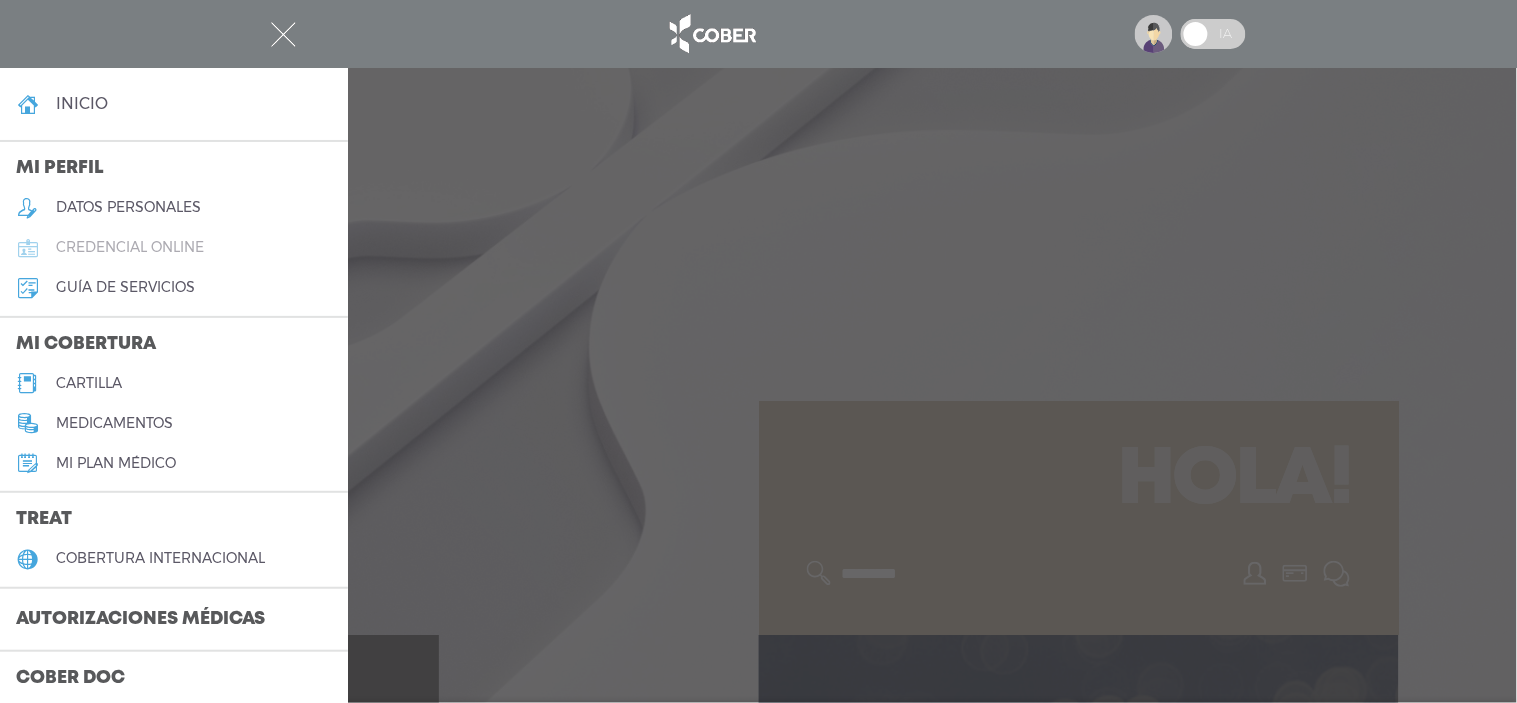 click on "credencial online" at bounding box center (130, 247) 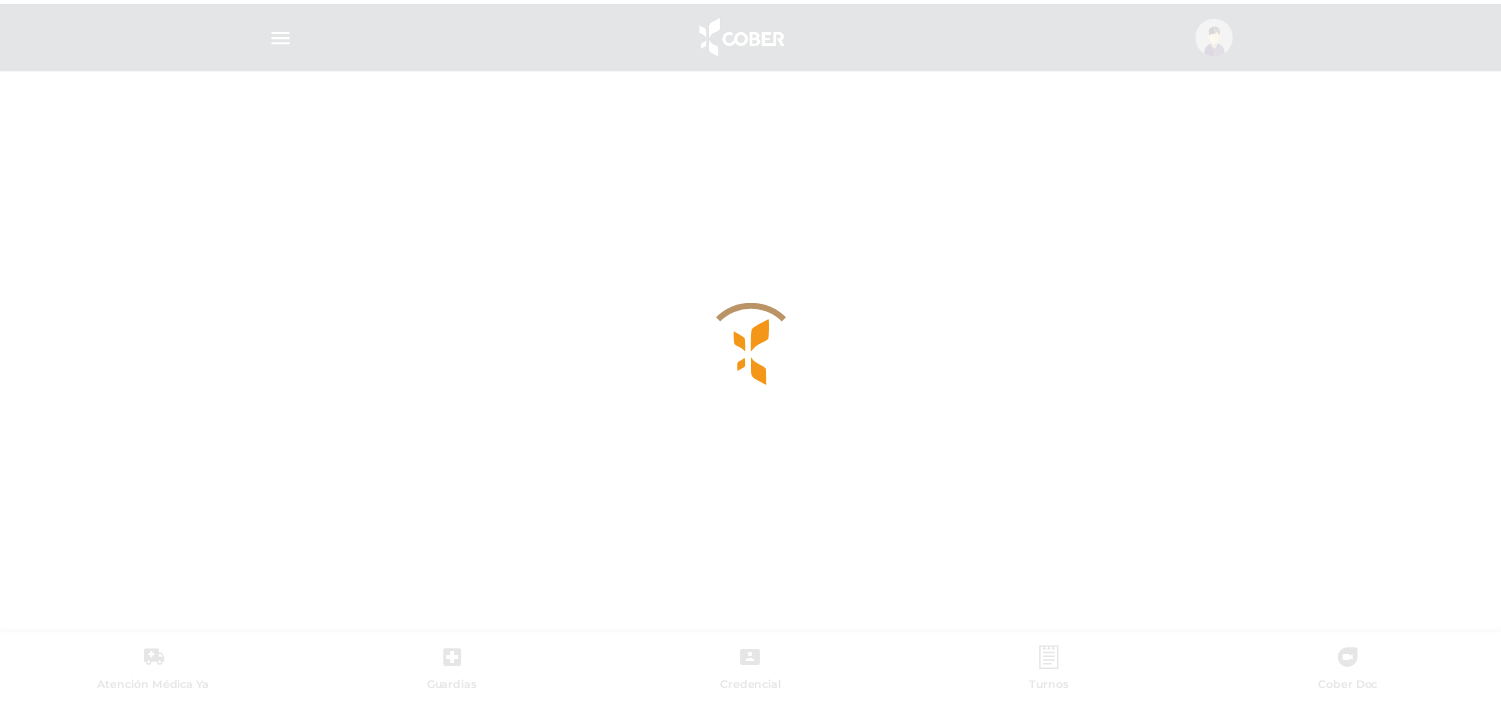 scroll, scrollTop: 0, scrollLeft: 0, axis: both 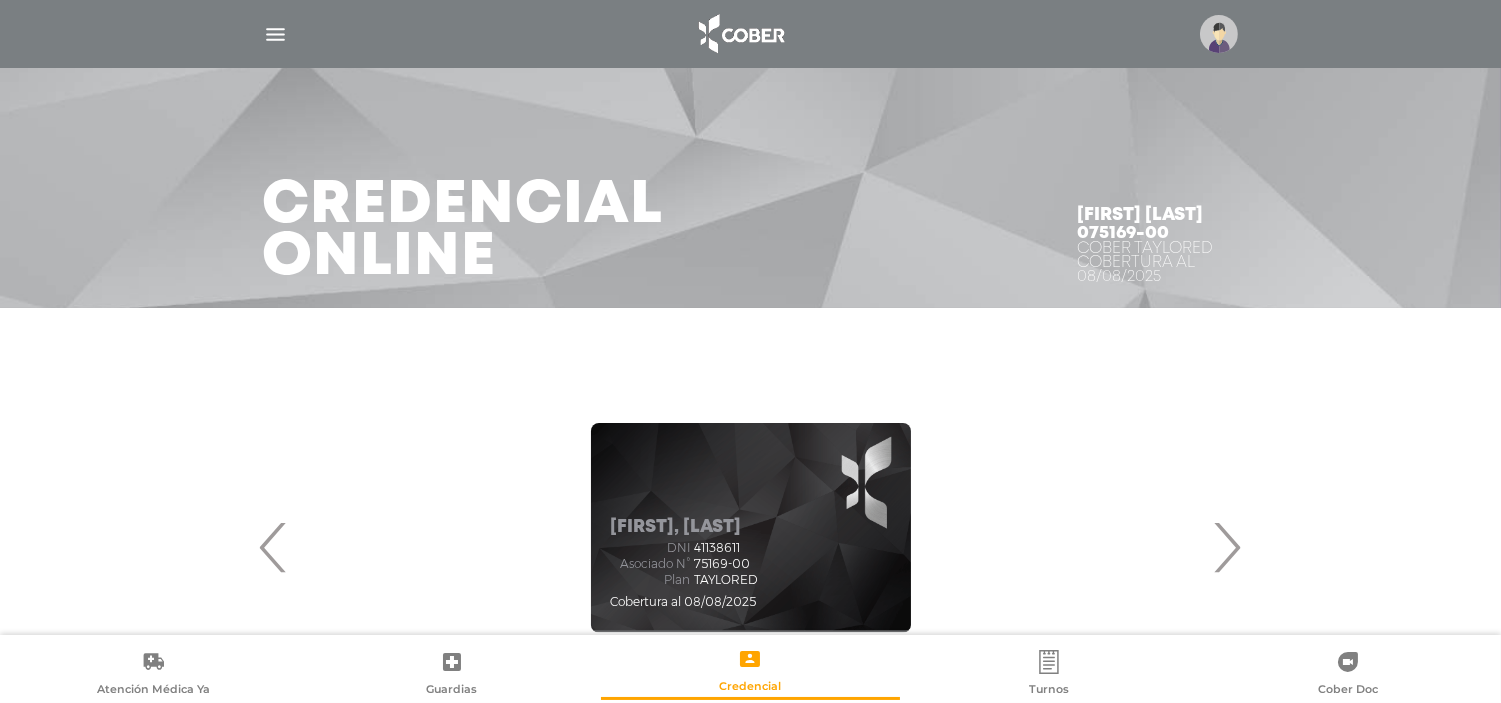 click on "DNI
[NUMBER]" at bounding box center [685, 548] 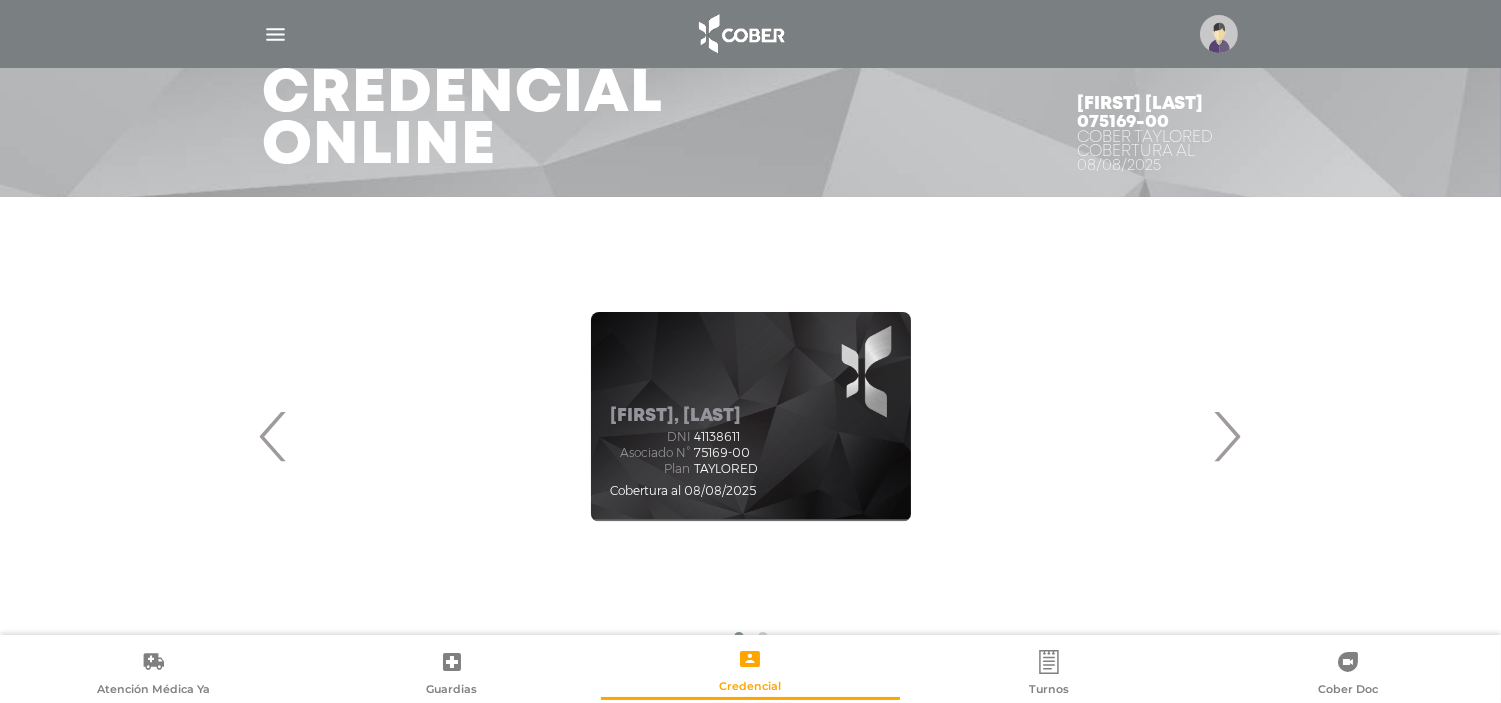click on "[FIRST], [LAST]
DNI
[NUMBER]
Asociado N°
[NUMBER]
Plan
TAYLORED" at bounding box center (751, 417) 